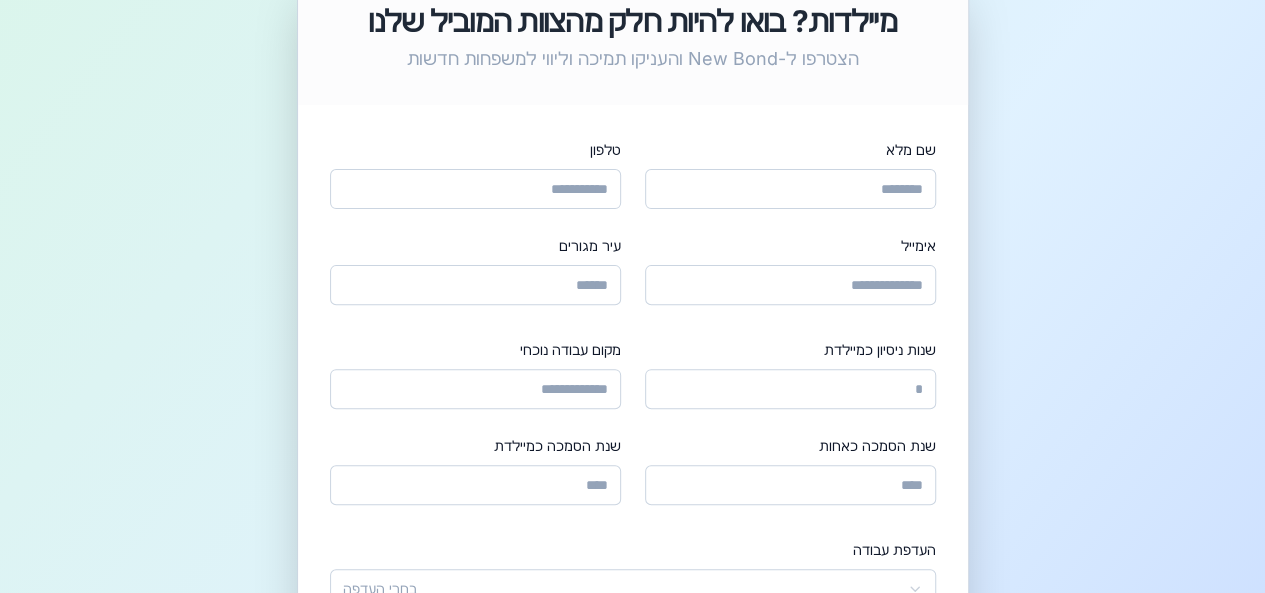 scroll, scrollTop: 300, scrollLeft: 0, axis: vertical 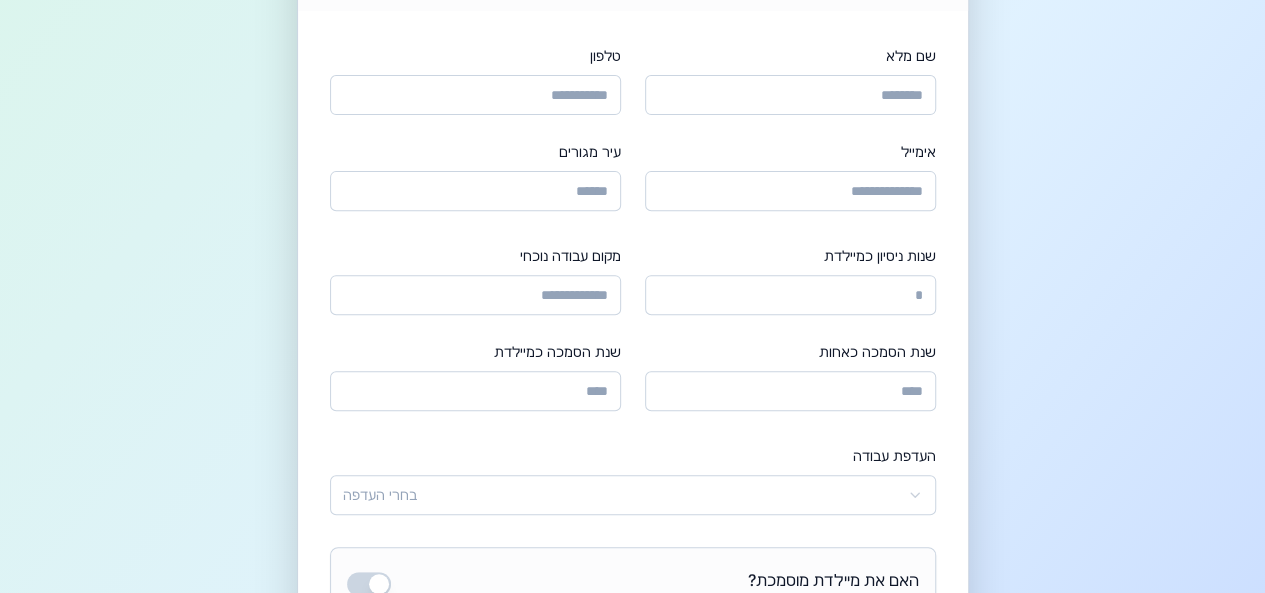 click on "שם מלא" at bounding box center (790, 95) 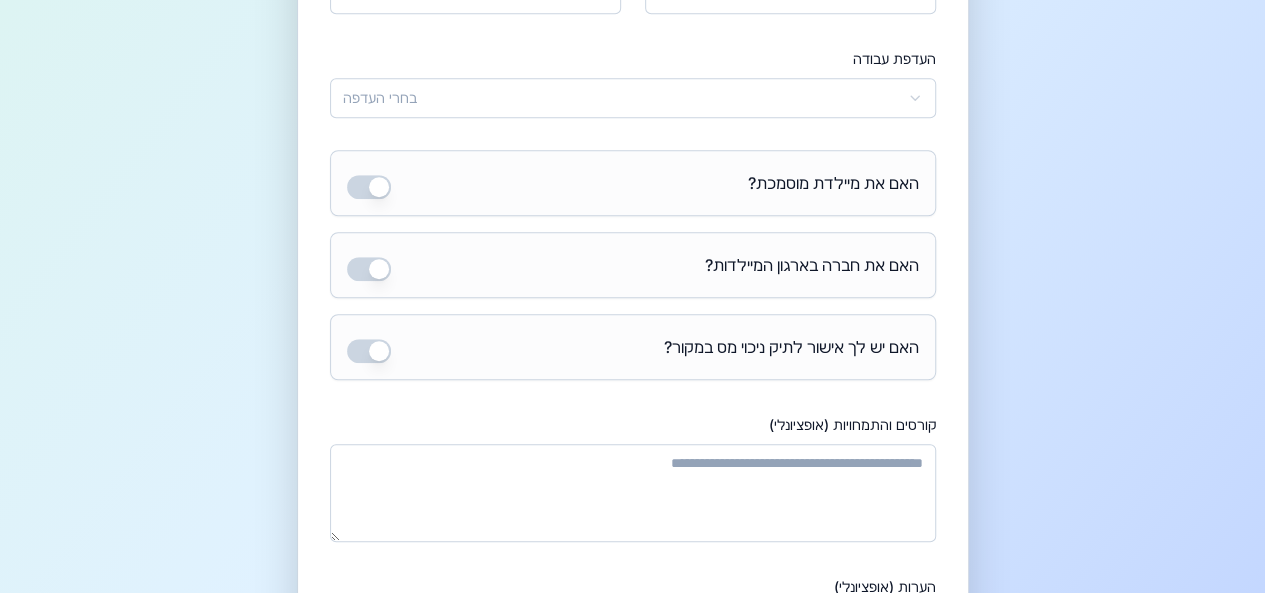 scroll, scrollTop: 700, scrollLeft: 0, axis: vertical 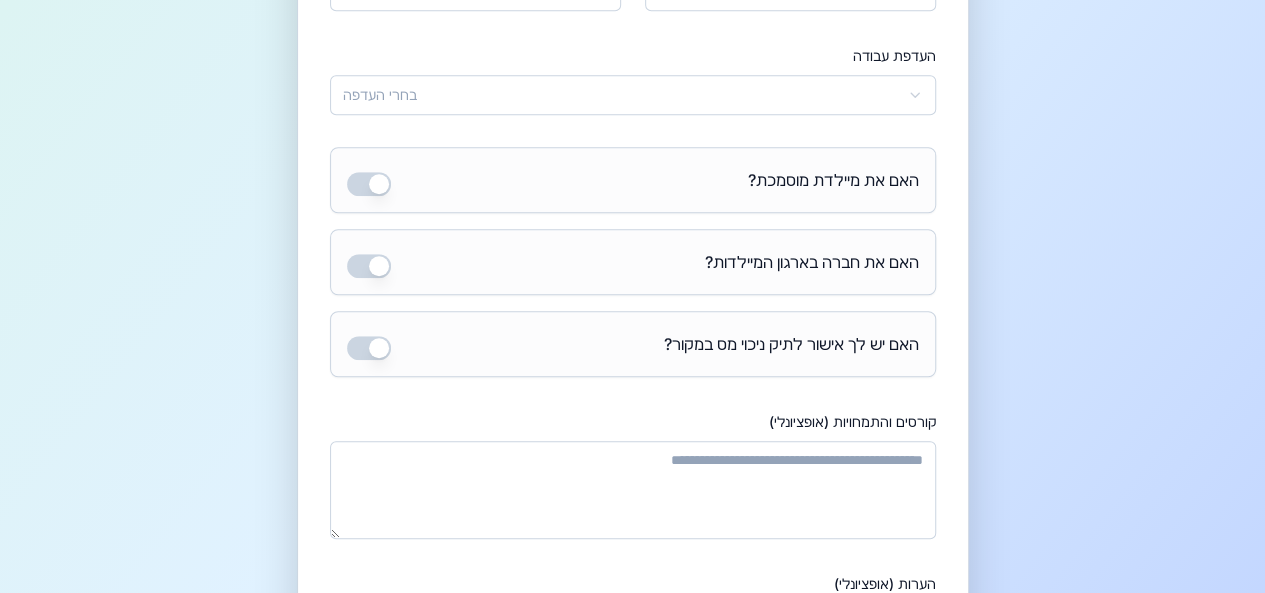 type on "**********" 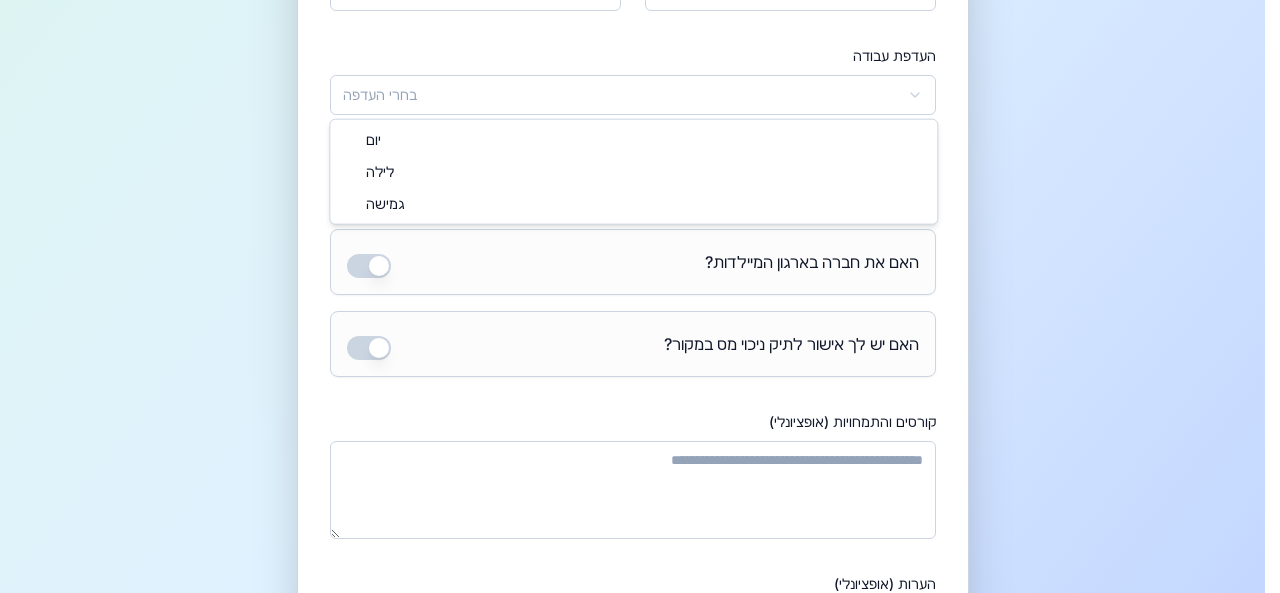 click on "**********" at bounding box center [640, 103] 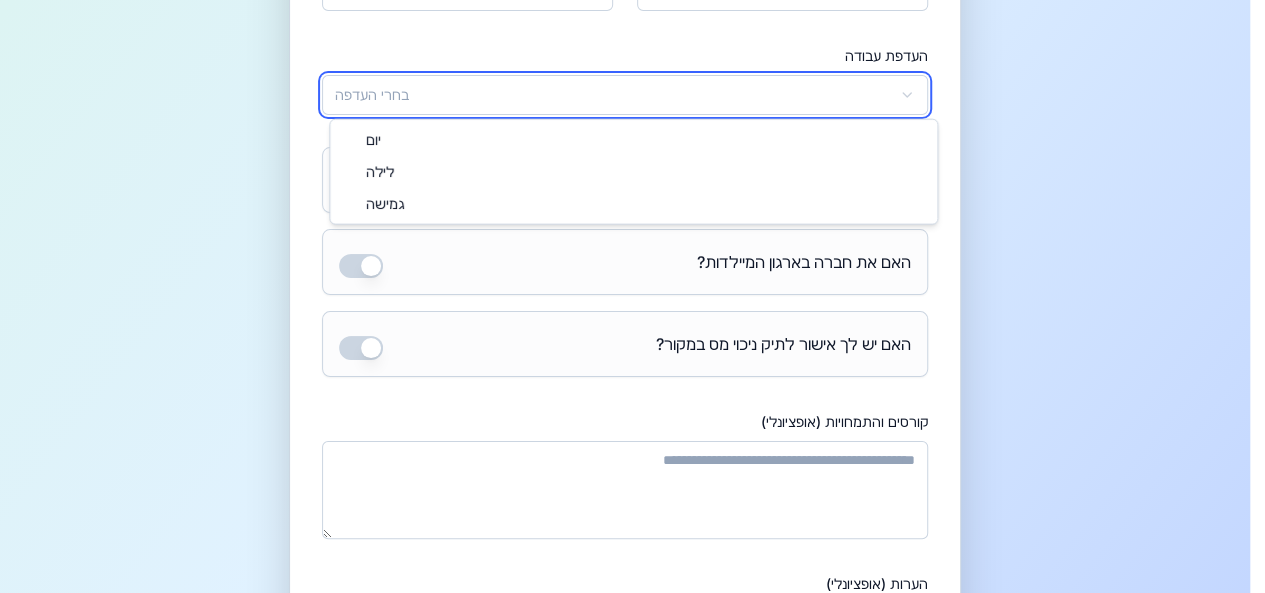 click on "**********" at bounding box center [632, 103] 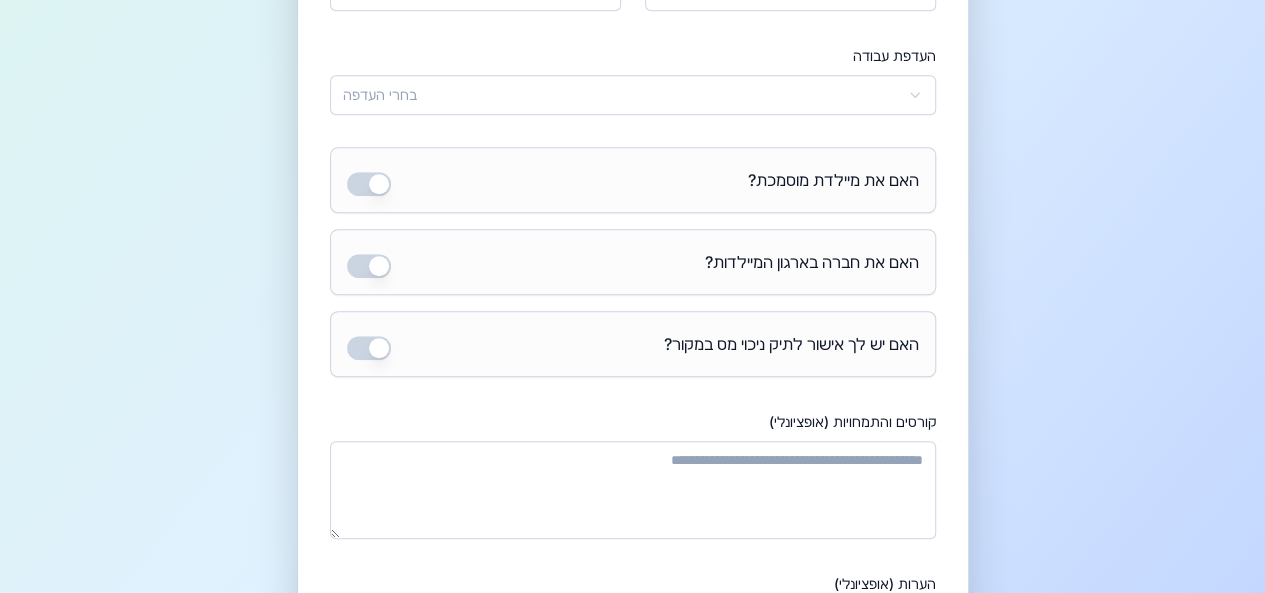 click on "העדפת עבודה" at bounding box center [894, 55] 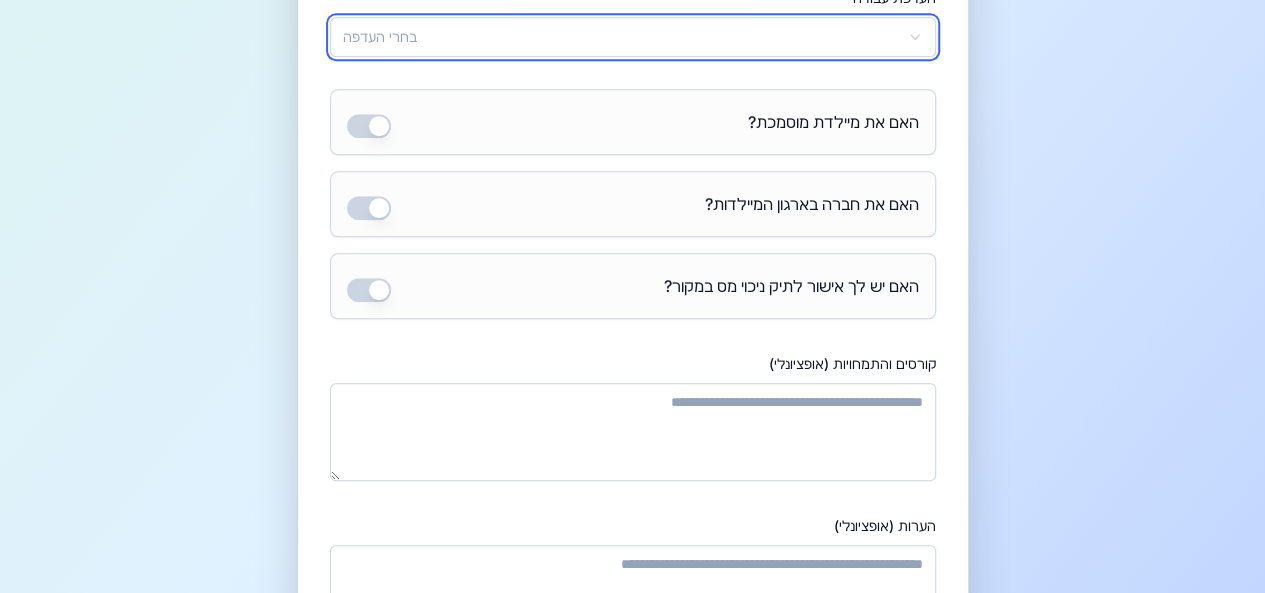 scroll, scrollTop: 800, scrollLeft: 0, axis: vertical 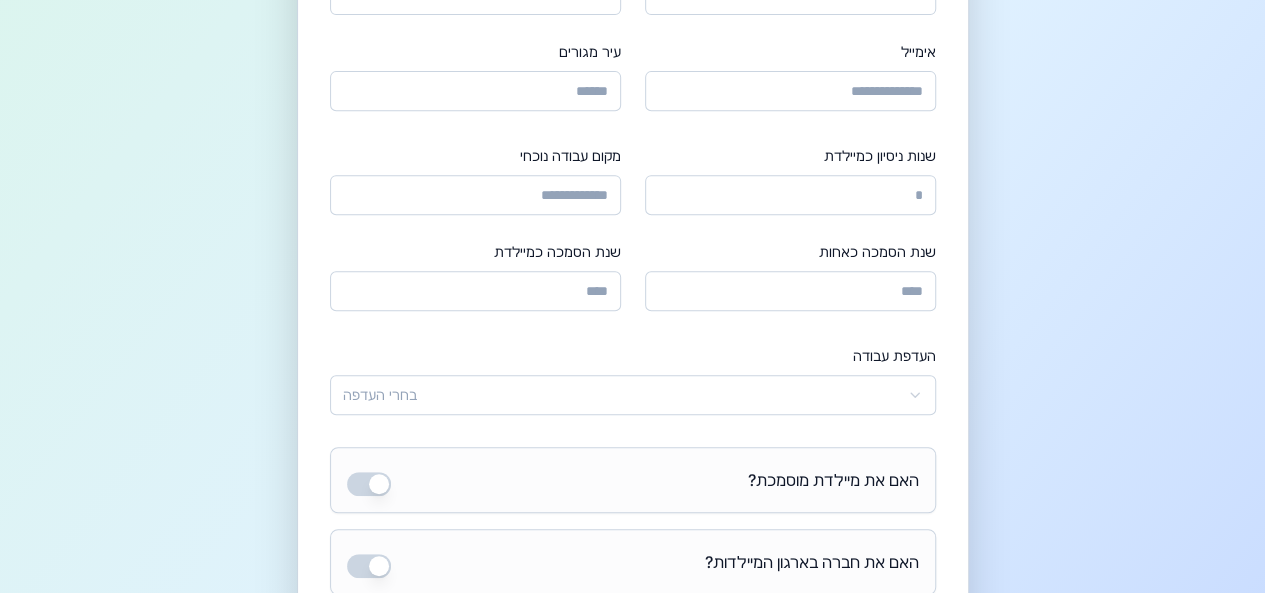 click on "מקום עבודה נוכחי" at bounding box center [475, 195] 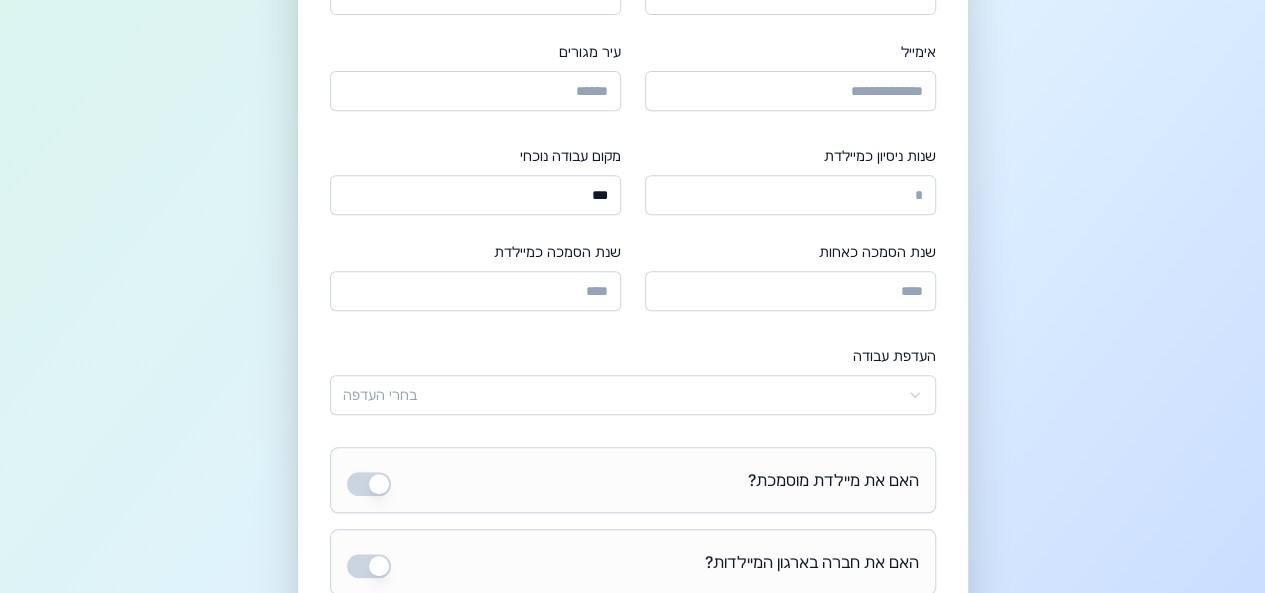 click on "***" at bounding box center (475, 195) 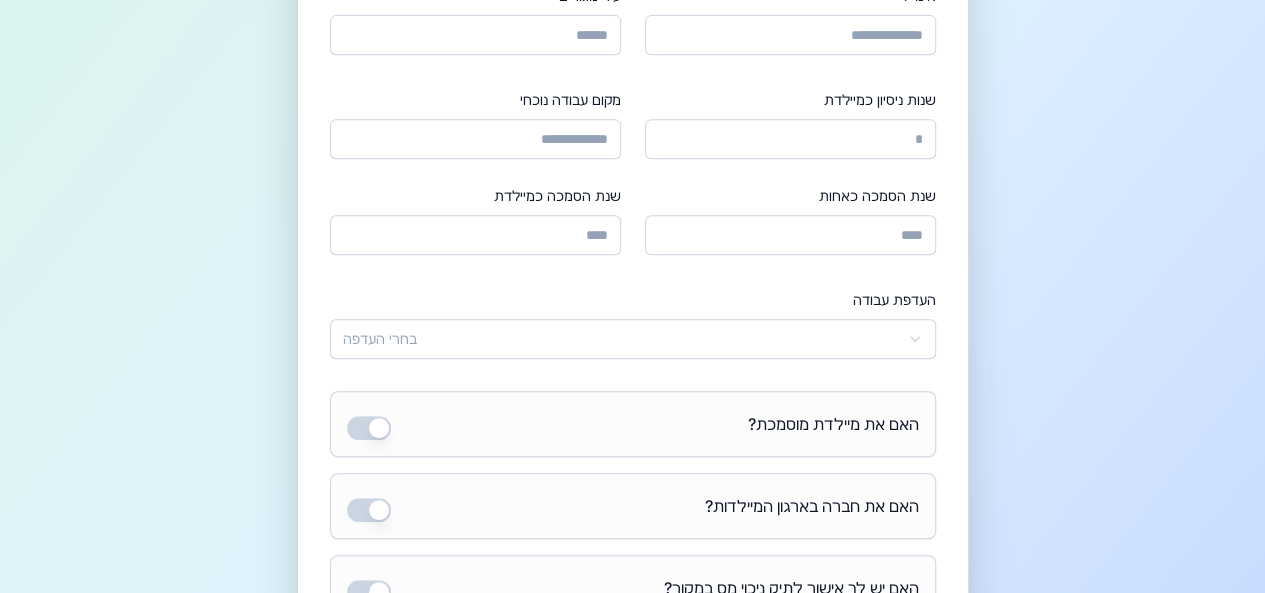 scroll, scrollTop: 500, scrollLeft: 0, axis: vertical 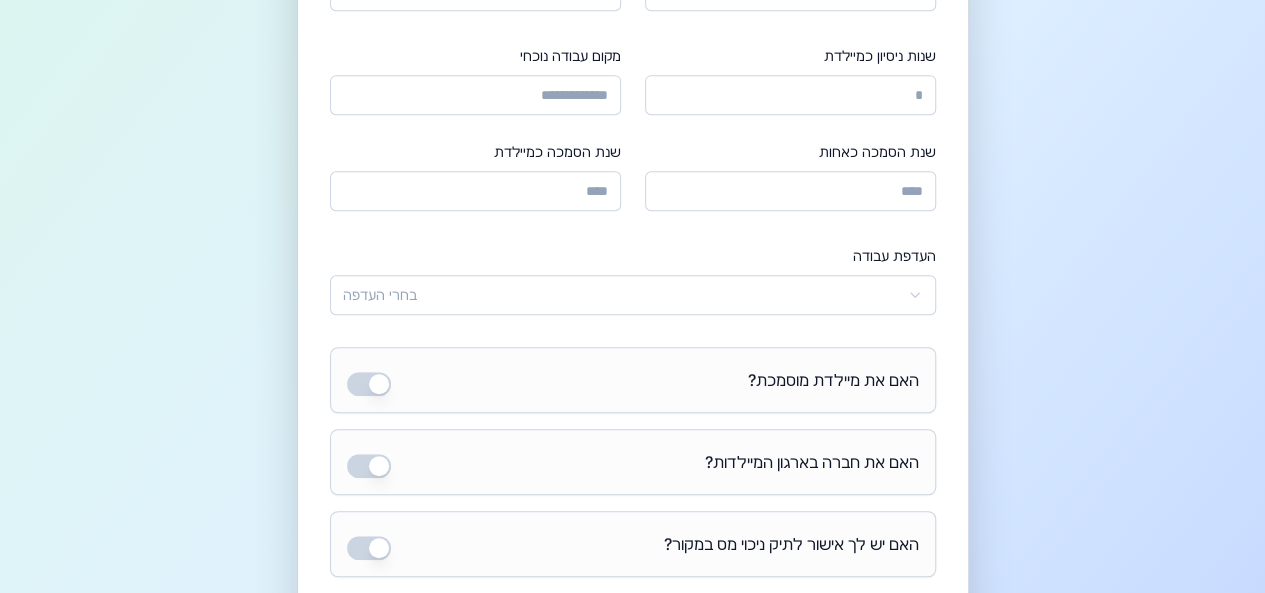 type 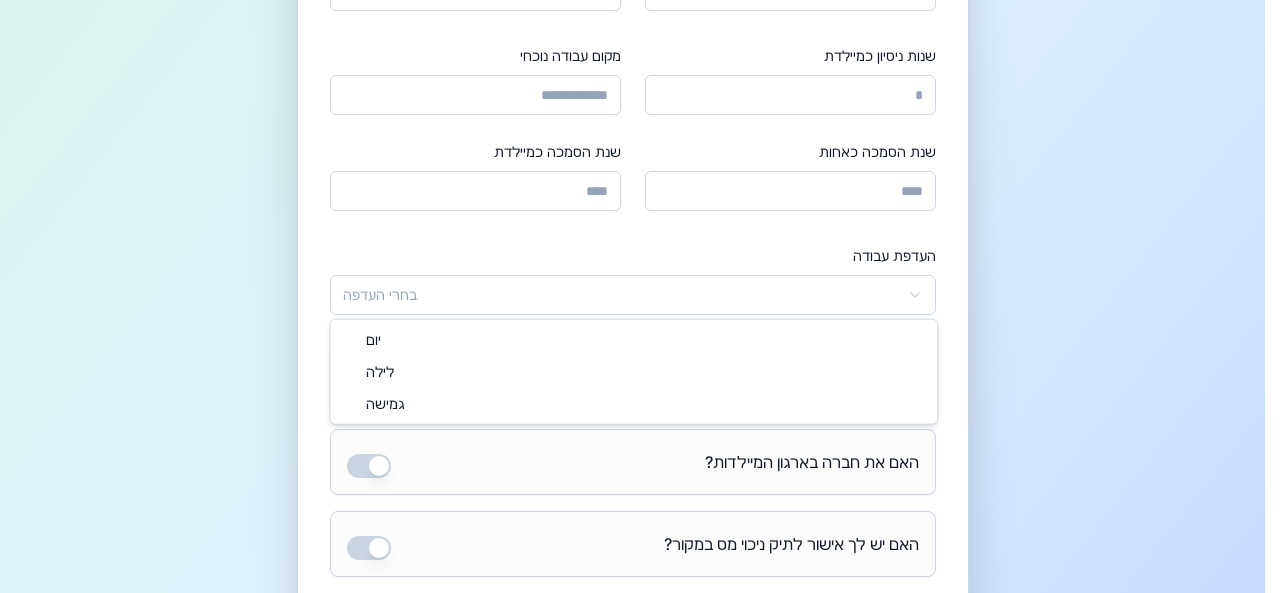 click on "**********" at bounding box center [640, 303] 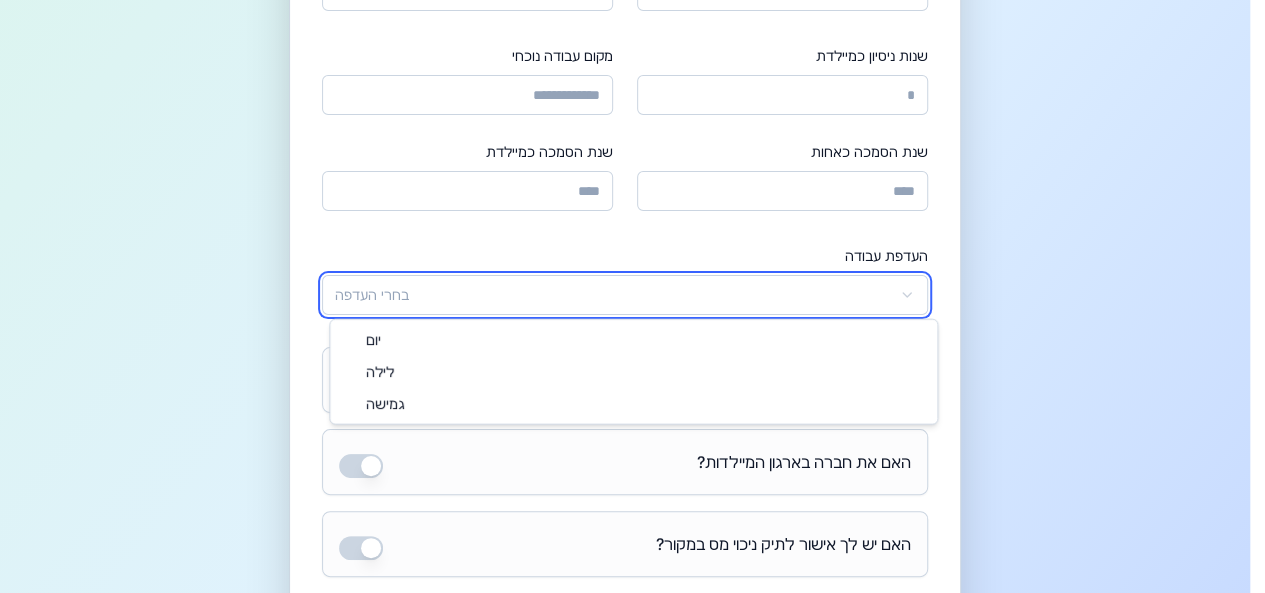 click on "**********" at bounding box center [632, 303] 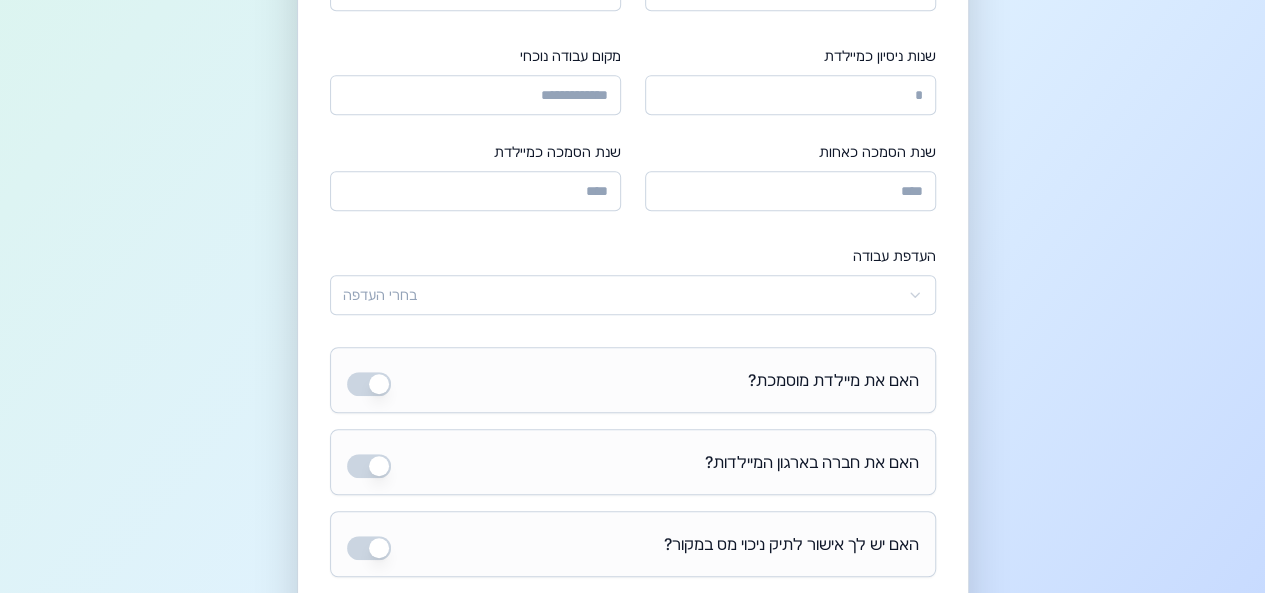 click on "העדפת עבודה" at bounding box center (894, 255) 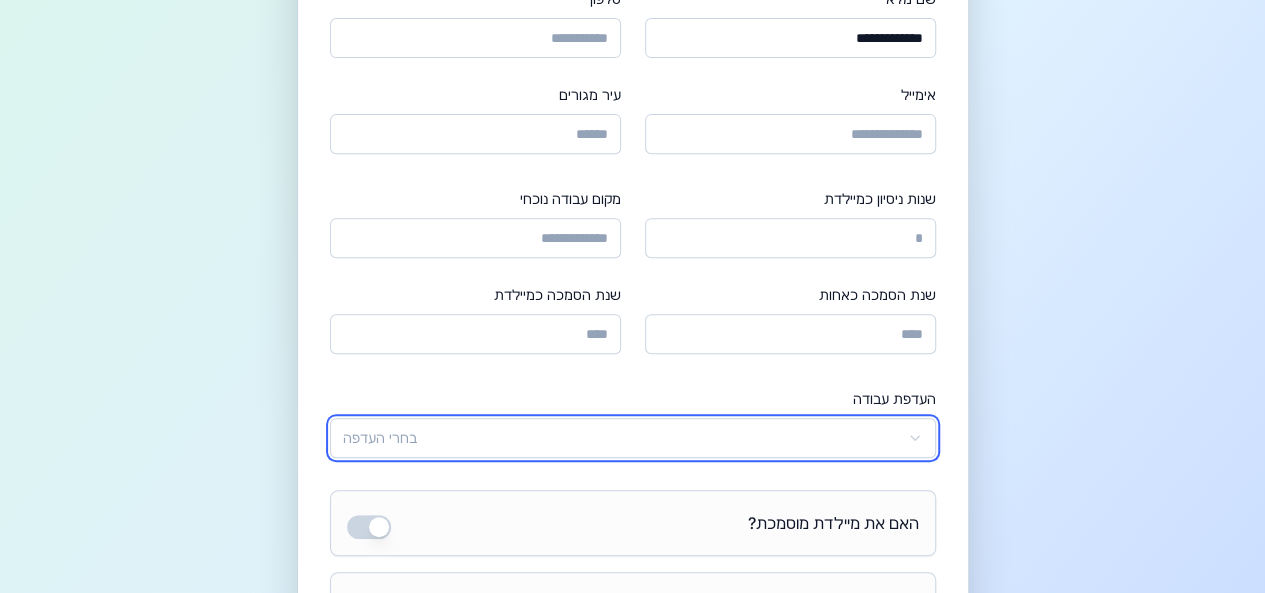 scroll, scrollTop: 400, scrollLeft: 0, axis: vertical 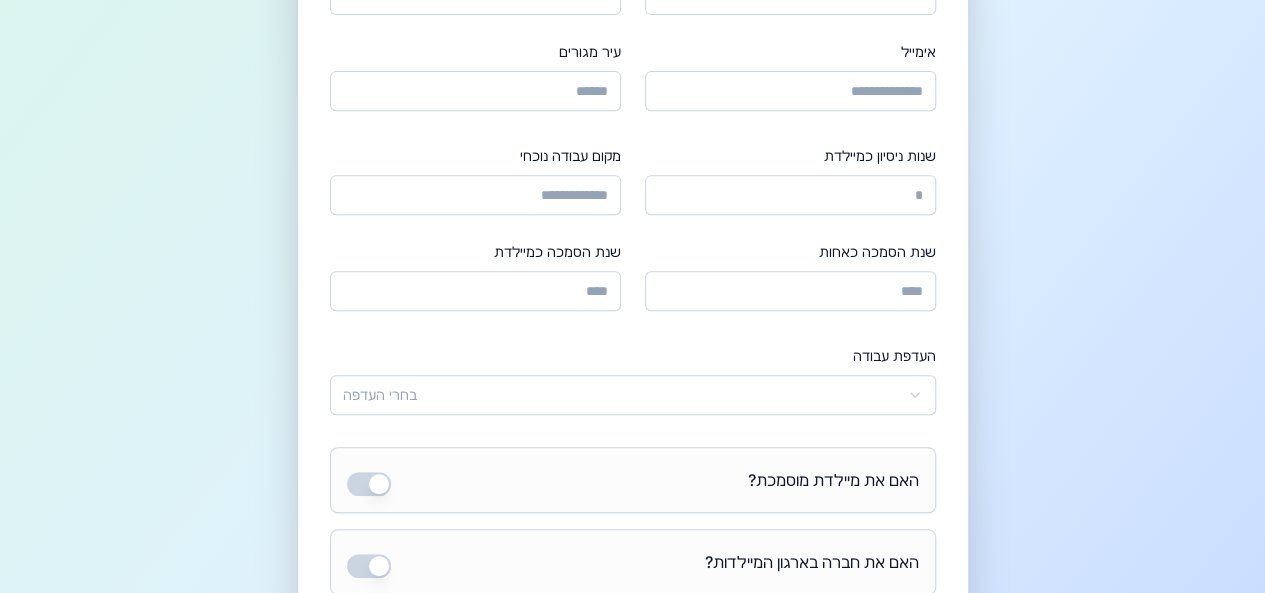 click on "האם את מיילדת מוסמכת?" at bounding box center (833, 480) 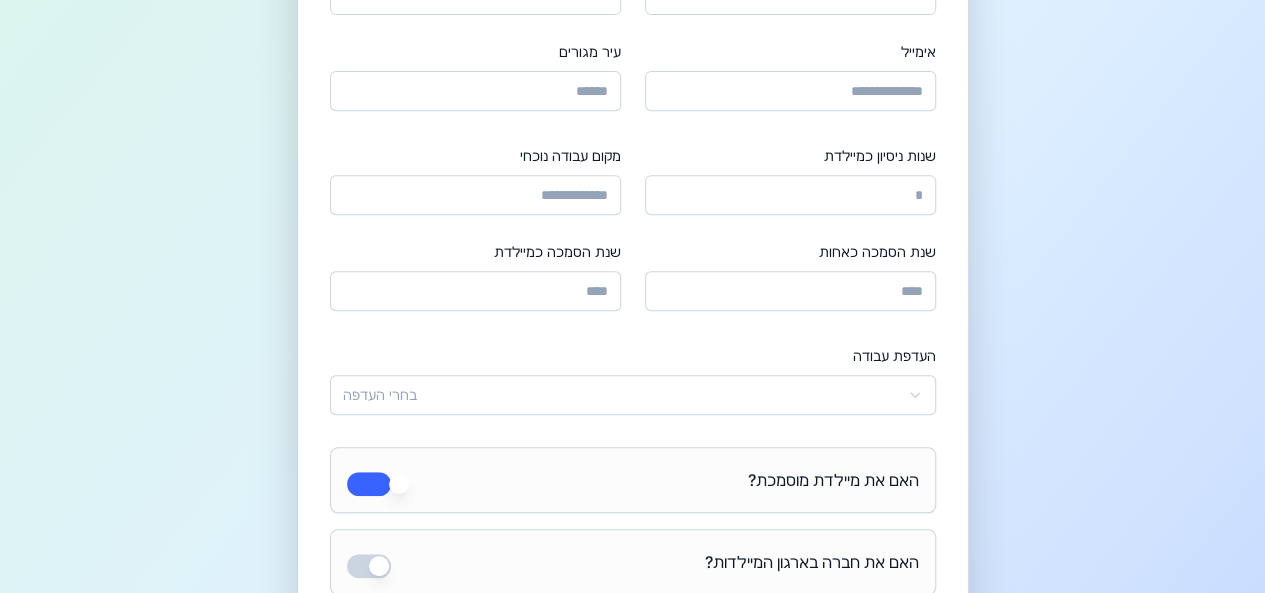 click on "האם את מיילדת מוסמכת?" at bounding box center [369, 484] 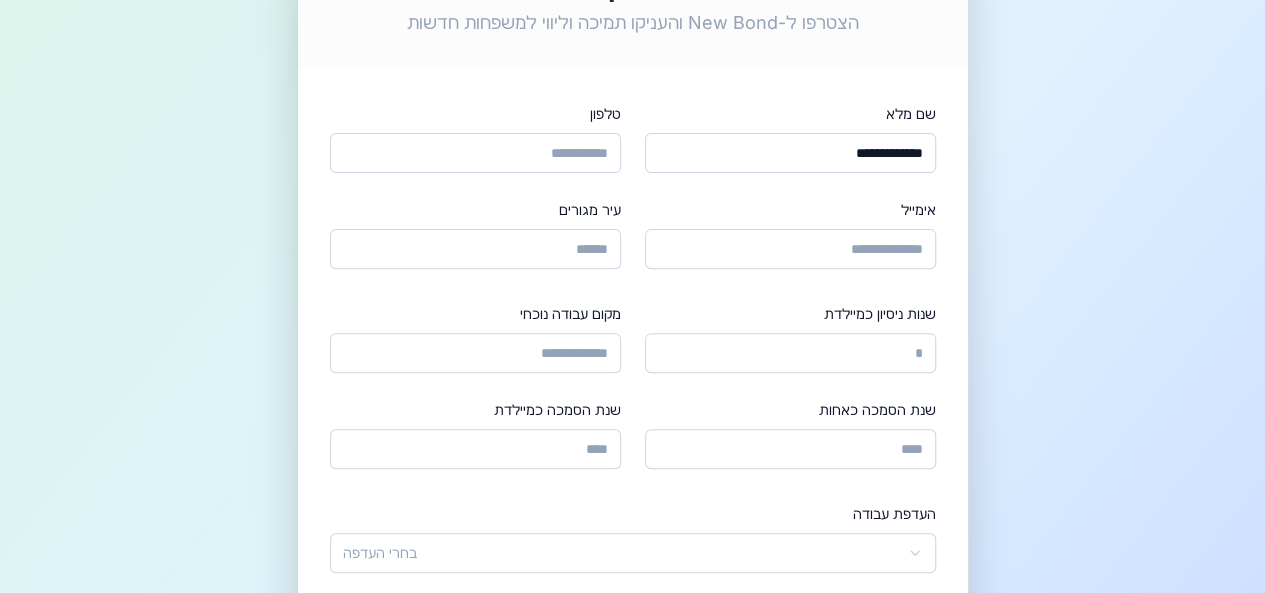 scroll, scrollTop: 0, scrollLeft: 0, axis: both 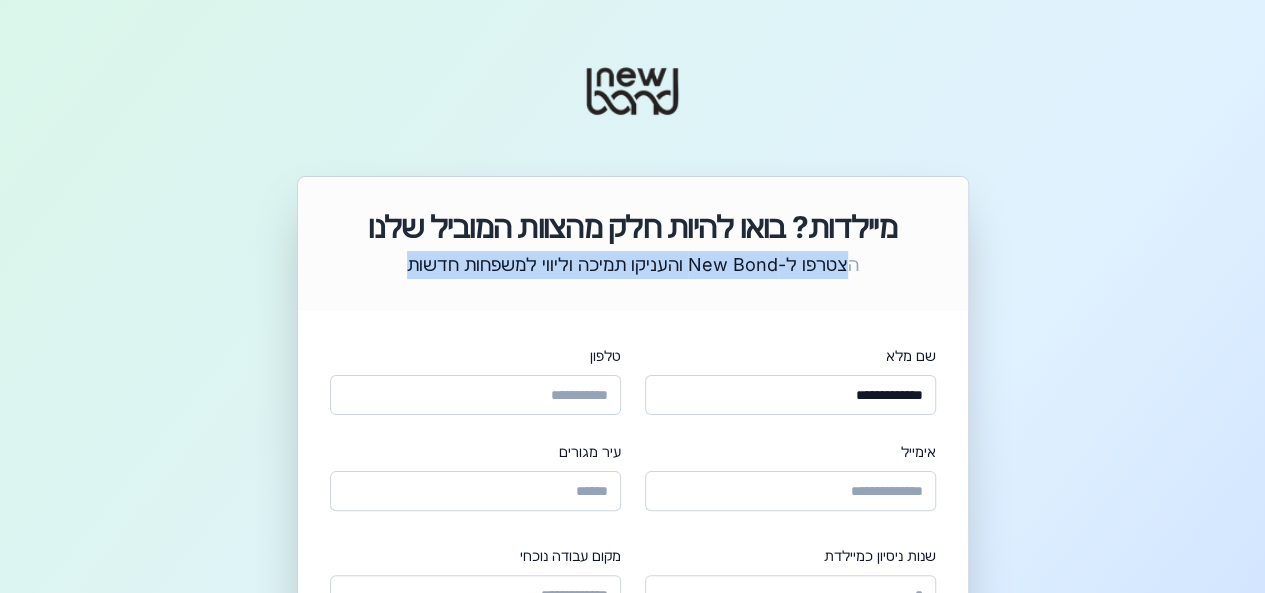 drag, startPoint x: 822, startPoint y: 271, endPoint x: 398, endPoint y: 267, distance: 424.01886 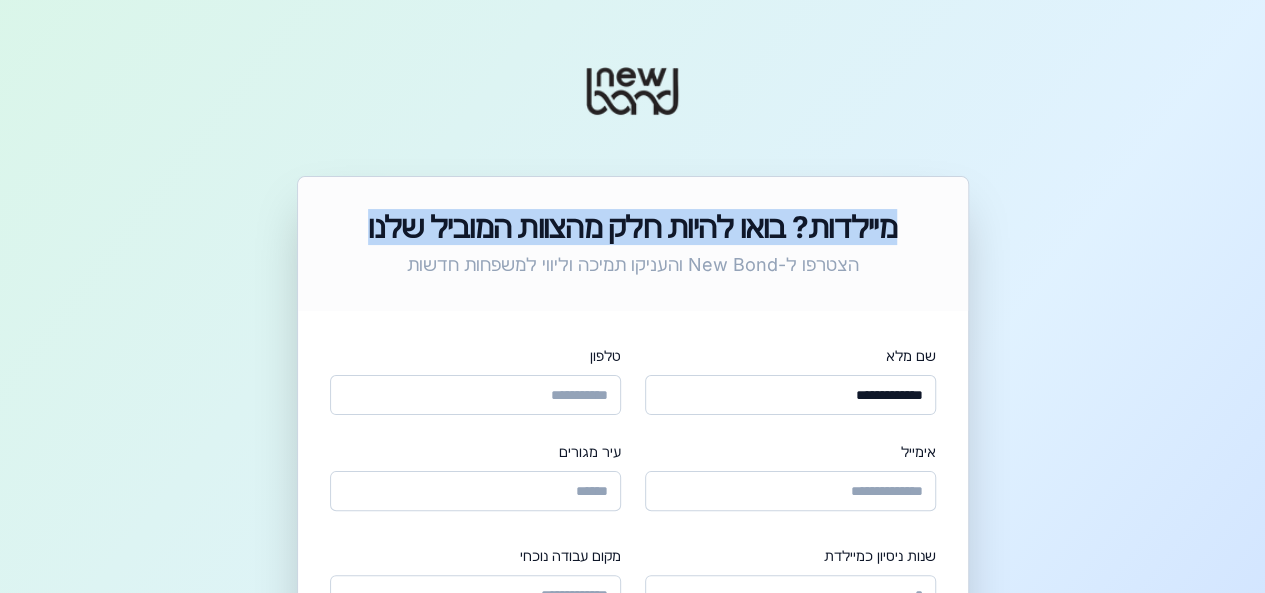 drag, startPoint x: 866, startPoint y: 224, endPoint x: 392, endPoint y: 237, distance: 474.17822 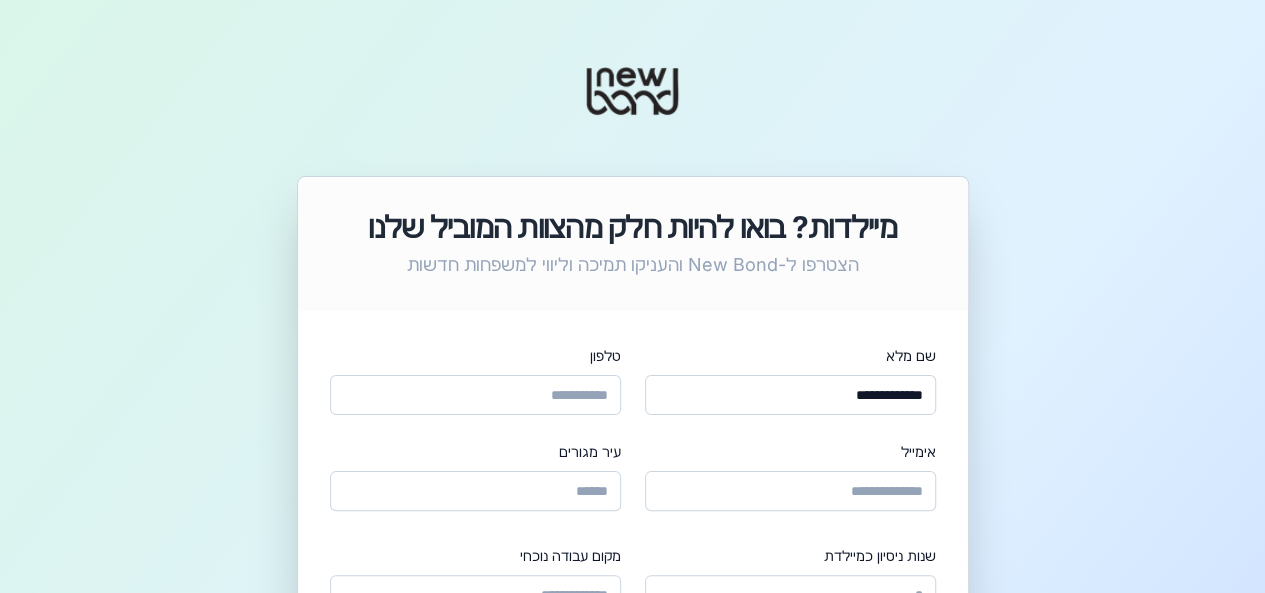 click on "הצטרפו ל-New Bond והעניקו תמיכה וליווי למשפחות חדשות" at bounding box center [633, 265] 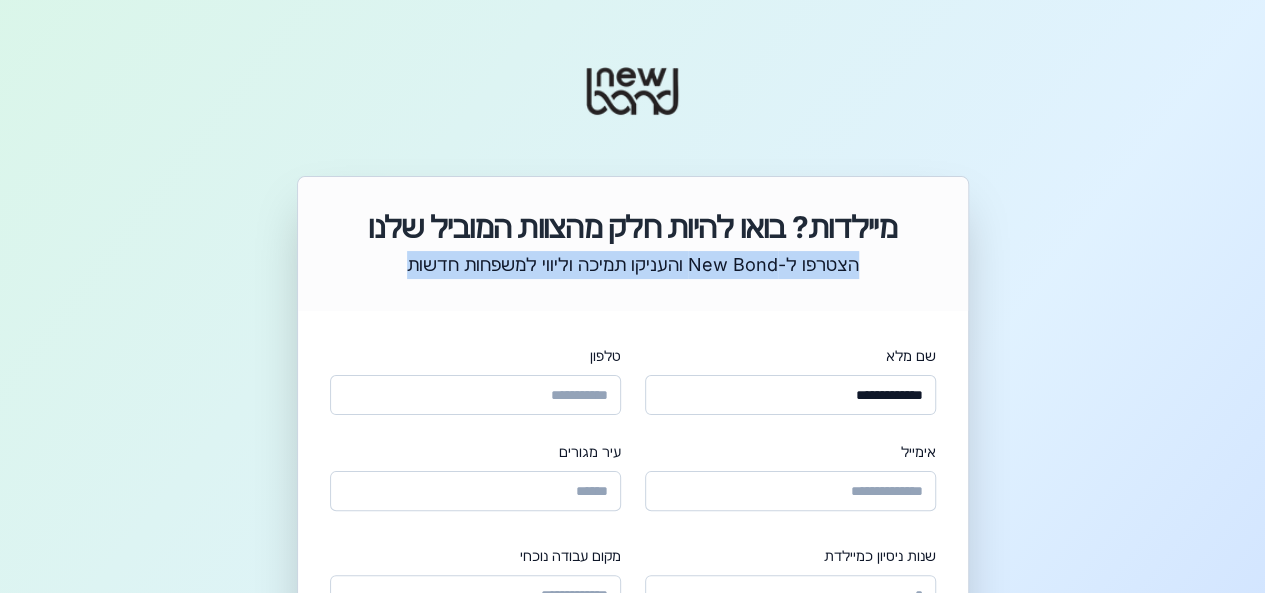 drag, startPoint x: 827, startPoint y: 266, endPoint x: 396, endPoint y: 270, distance: 431.01855 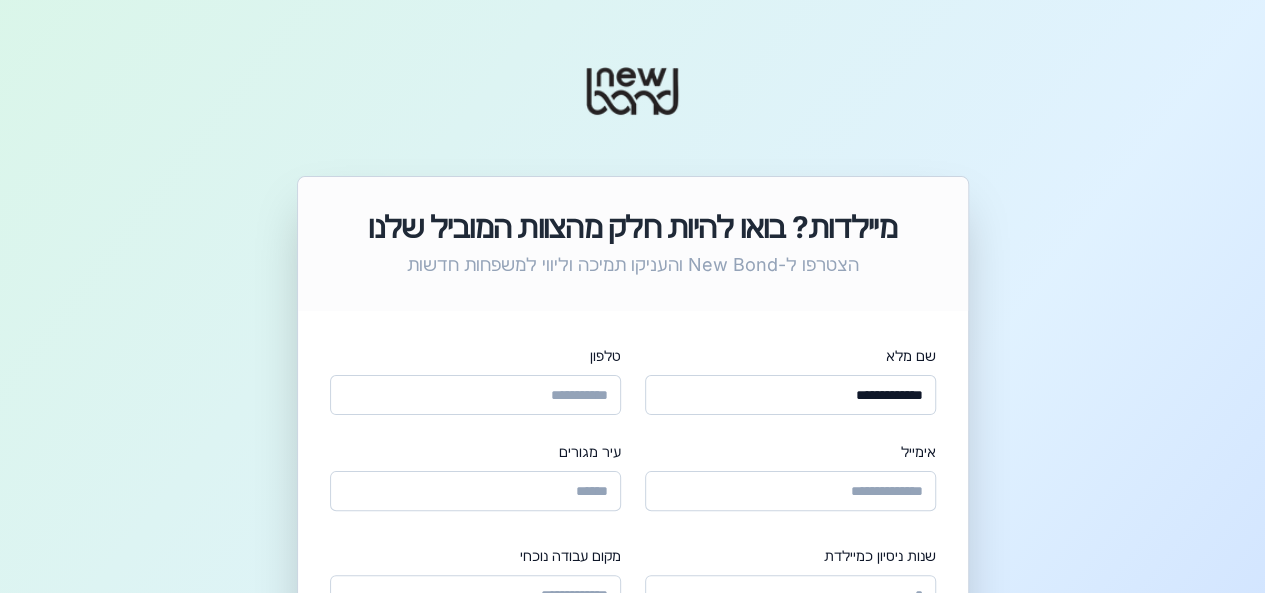 click on "הצטרפו ל-New Bond והעניקו תמיכה וליווי למשפחות חדשות" at bounding box center [633, 265] 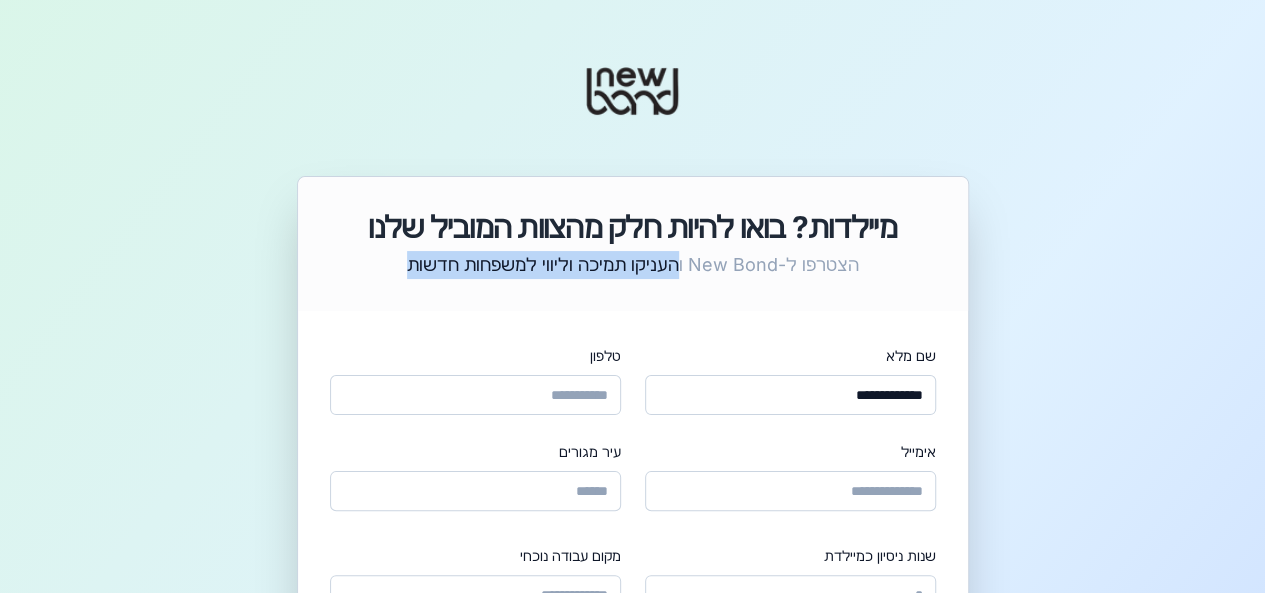 drag, startPoint x: 664, startPoint y: 270, endPoint x: 434, endPoint y: 276, distance: 230.07825 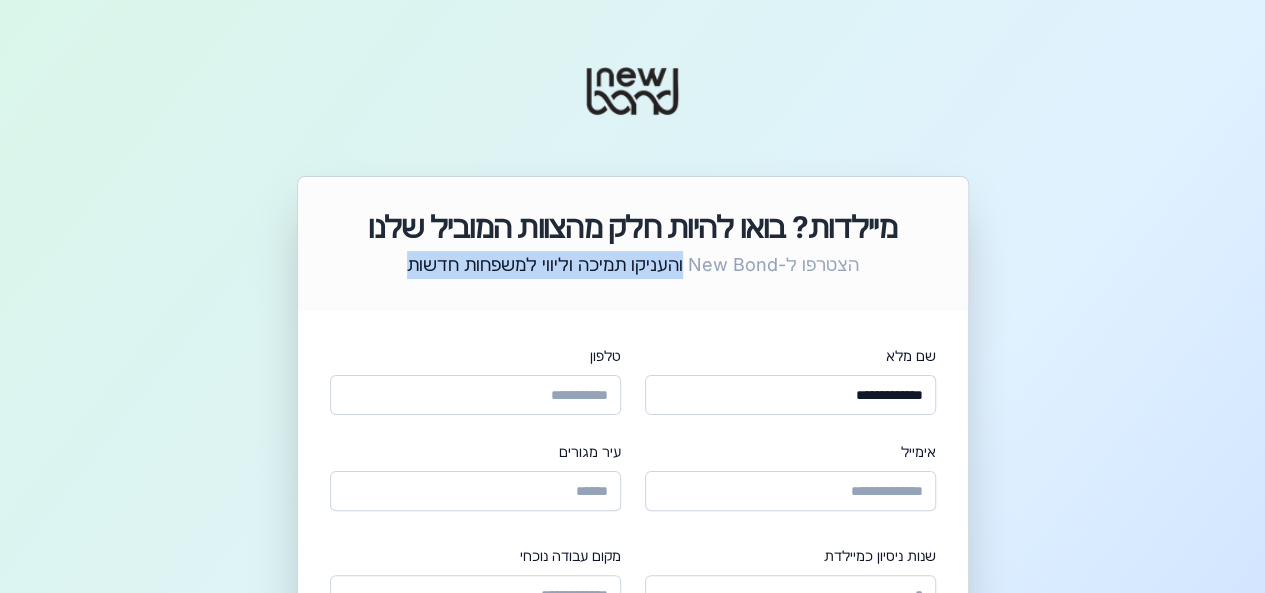 drag, startPoint x: 669, startPoint y: 266, endPoint x: 396, endPoint y: 255, distance: 273.22153 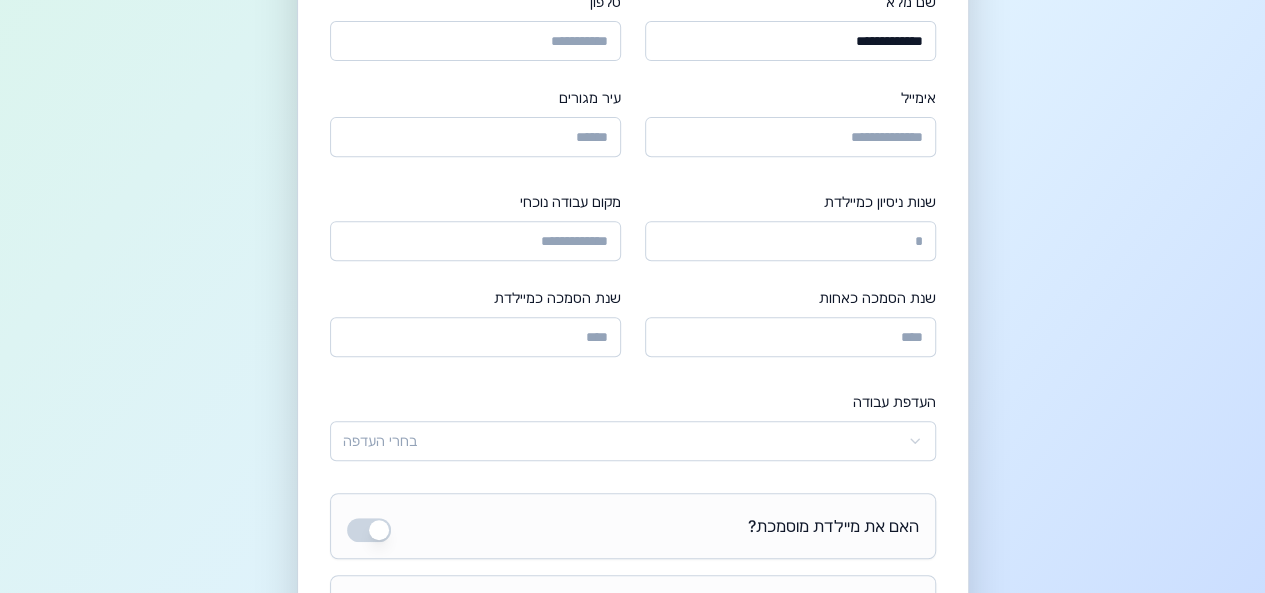 scroll, scrollTop: 400, scrollLeft: 0, axis: vertical 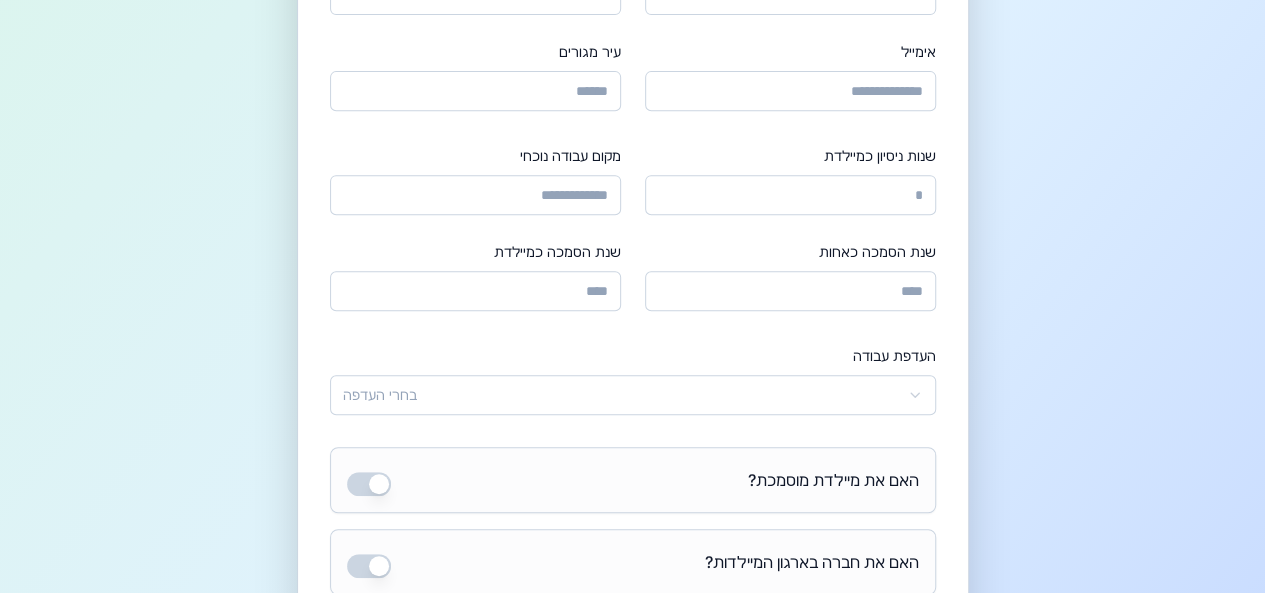 click on "העדפת עבודה" at bounding box center [894, 355] 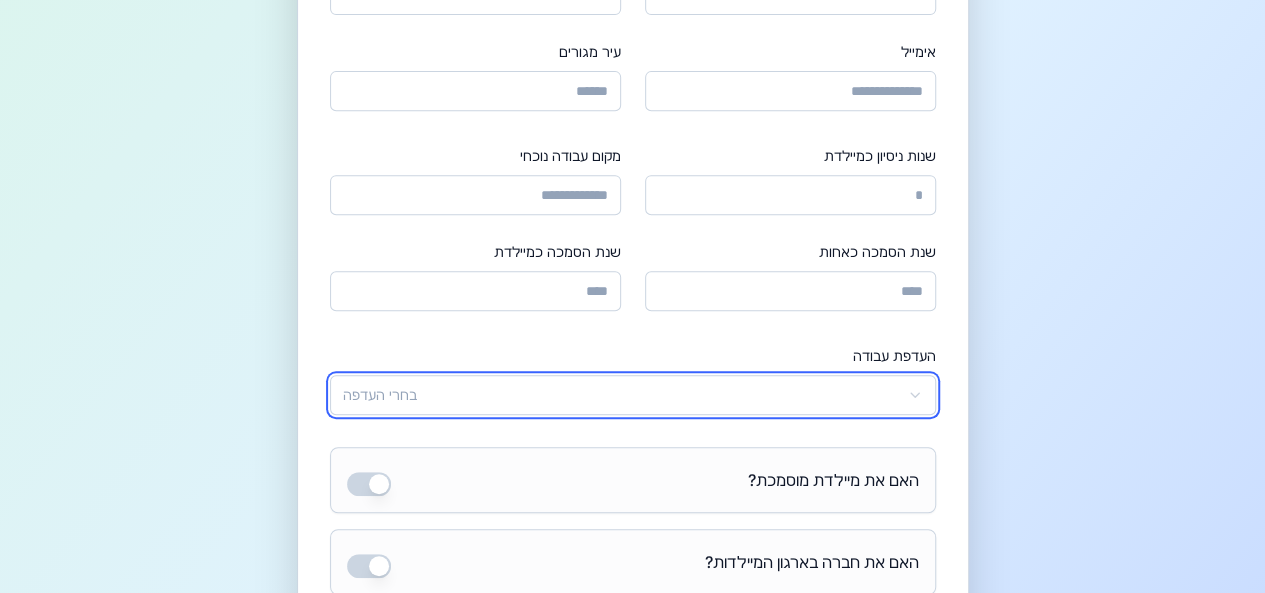 click on "העדפת עבודה" at bounding box center (894, 355) 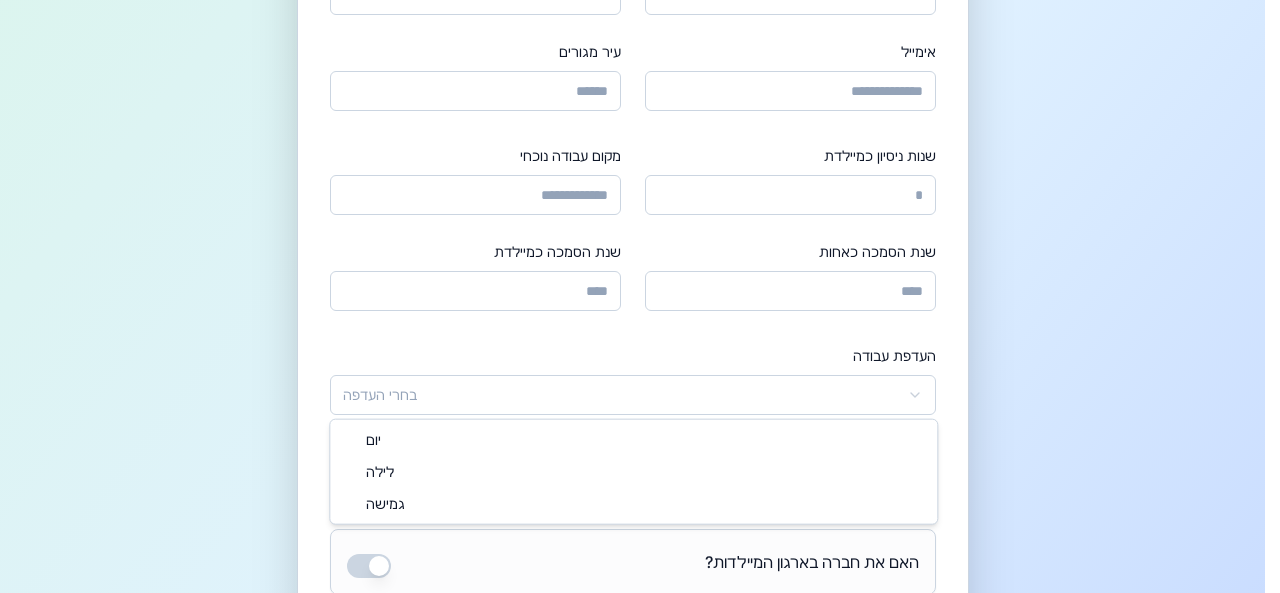click on "**********" at bounding box center (640, 403) 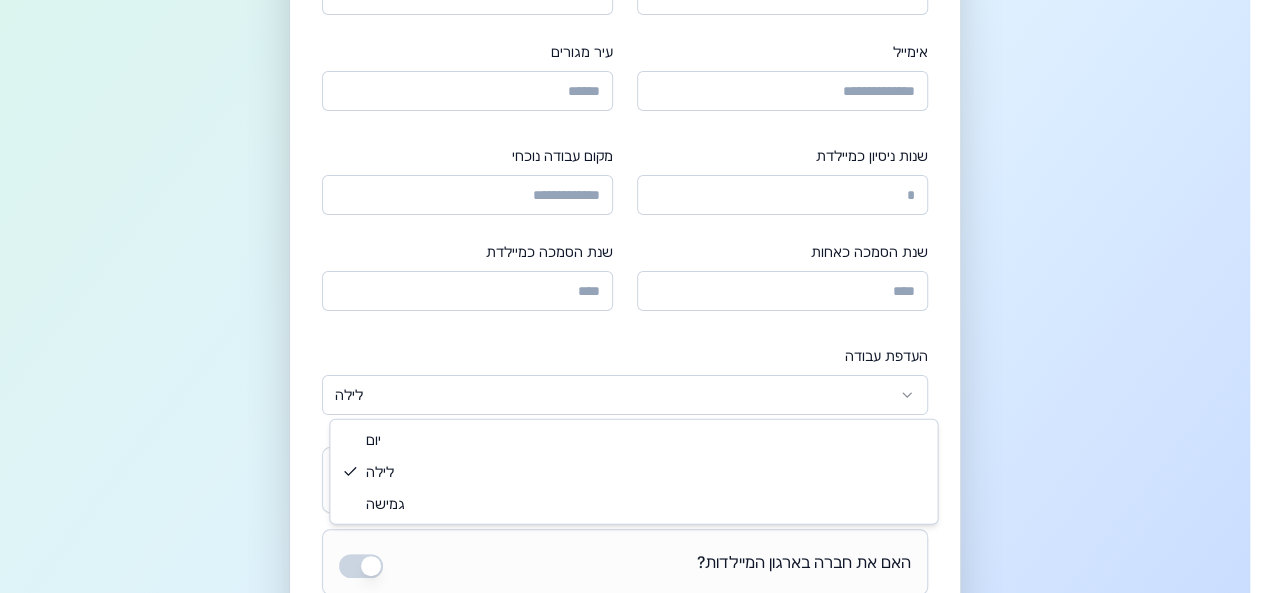 click on "**********" at bounding box center (632, 403) 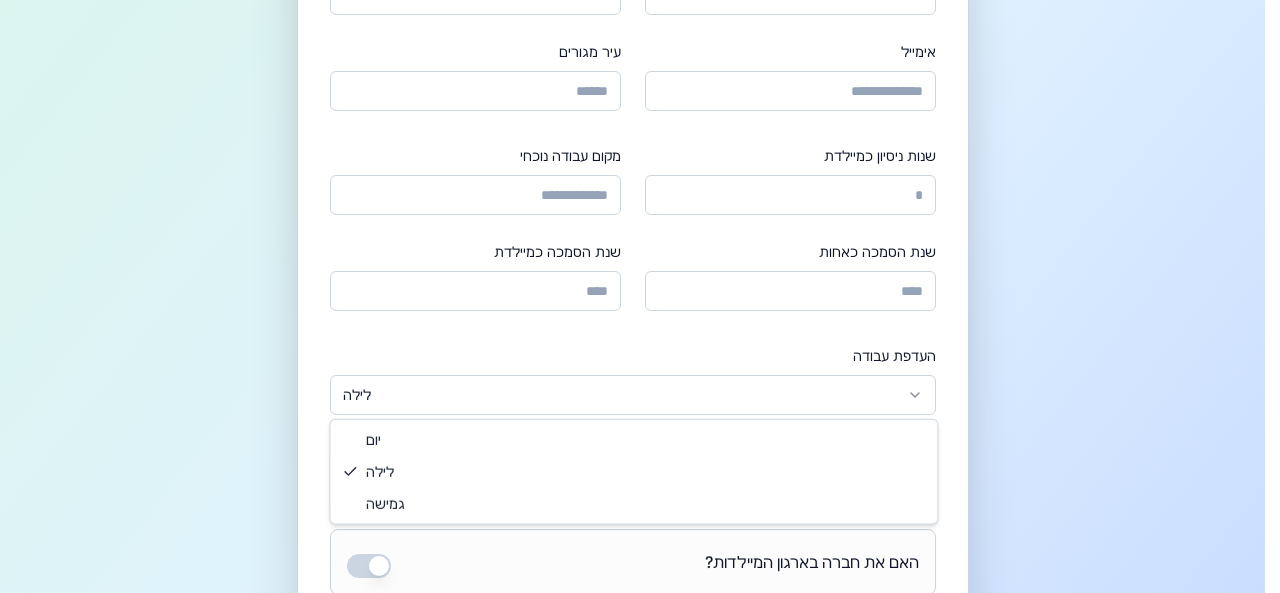 select on "***" 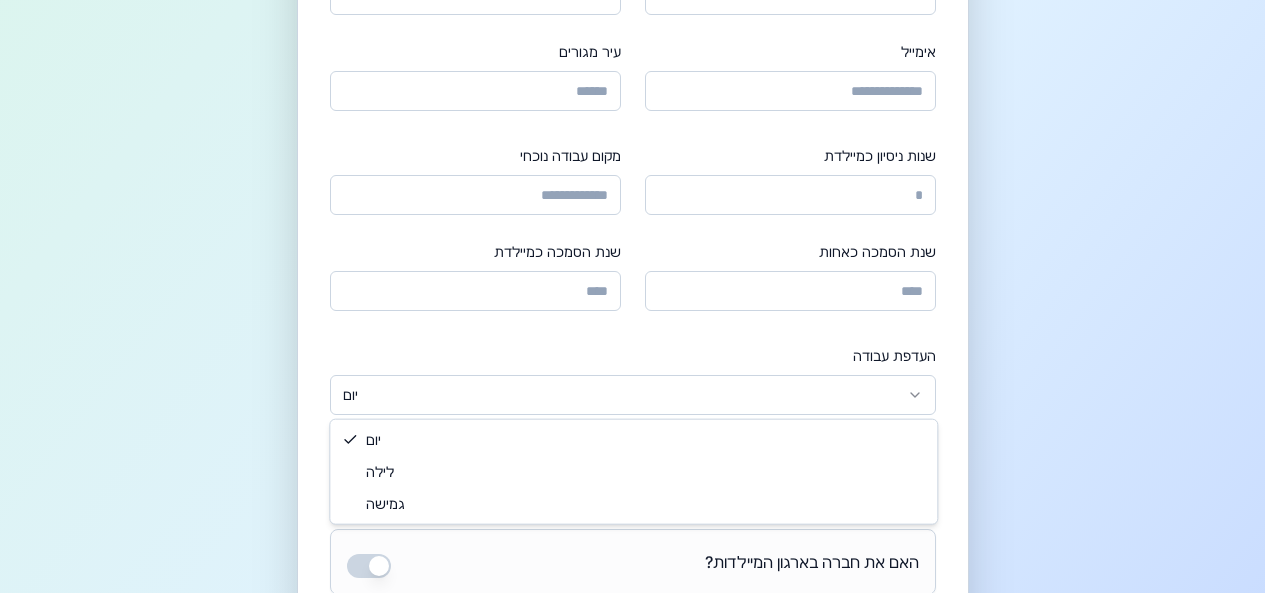 click on "**********" at bounding box center [640, 403] 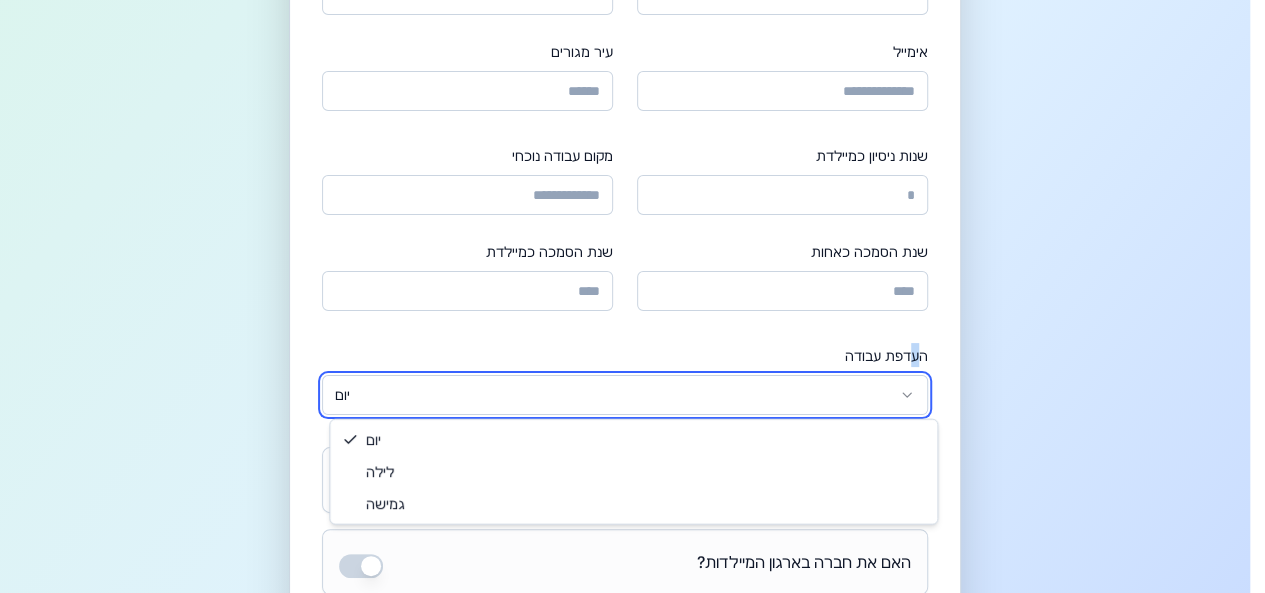 click on "**********" at bounding box center [632, 403] 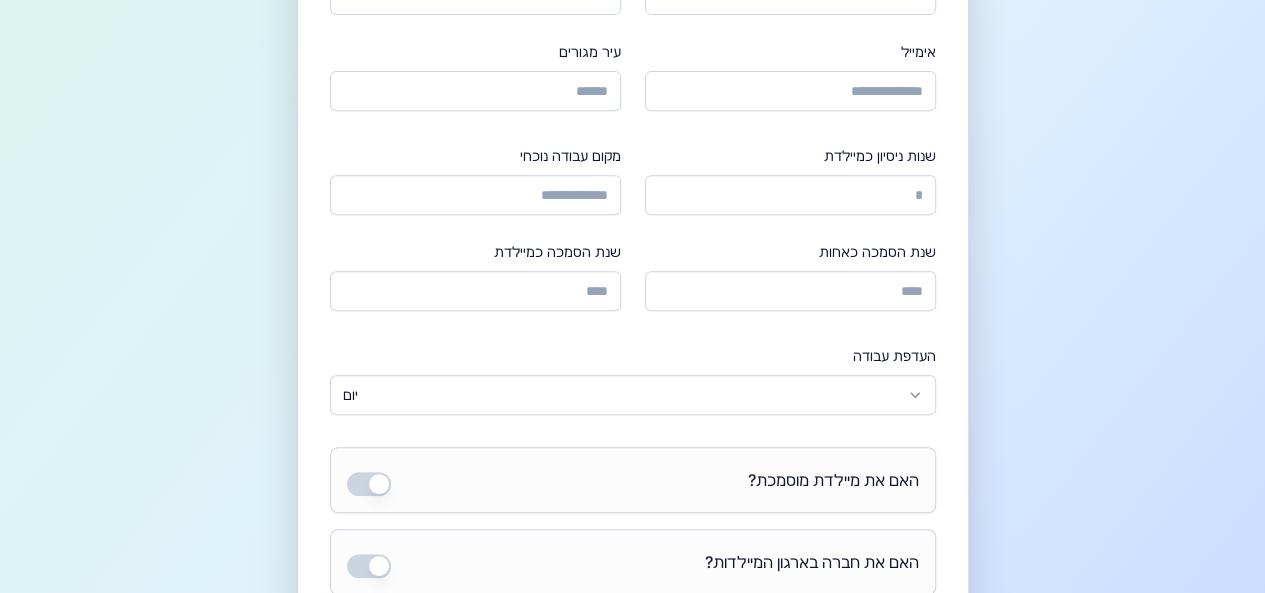 click on "**********" at bounding box center (633, 510) 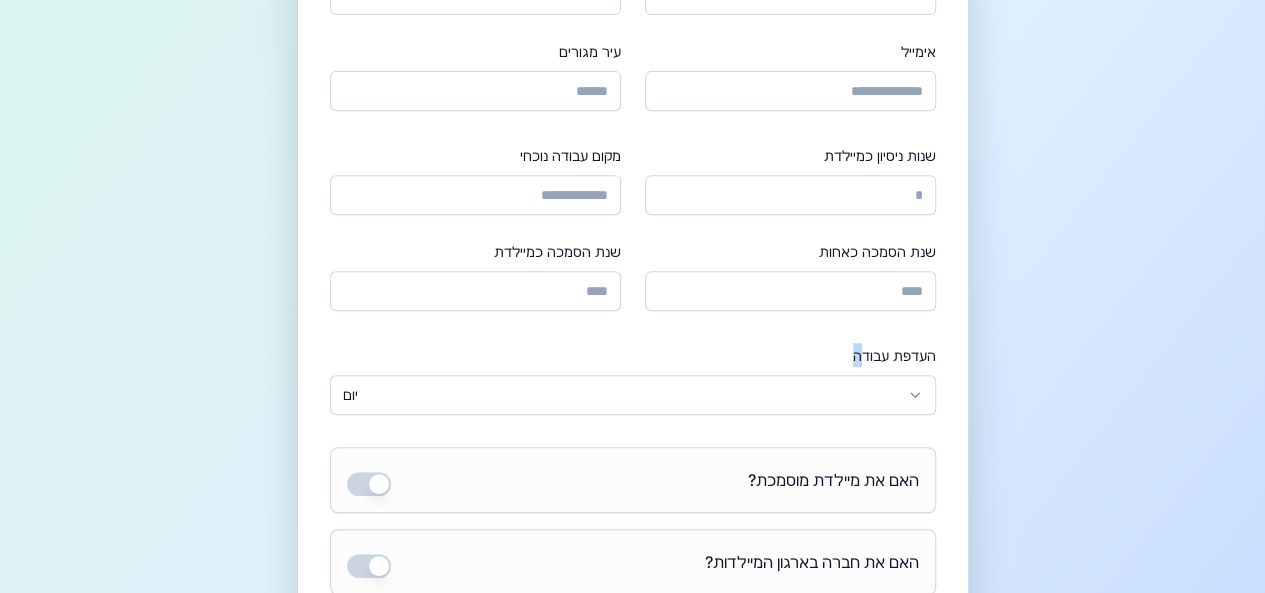 click on "העדפת עבודה יום *** **** *****" at bounding box center [633, 379] 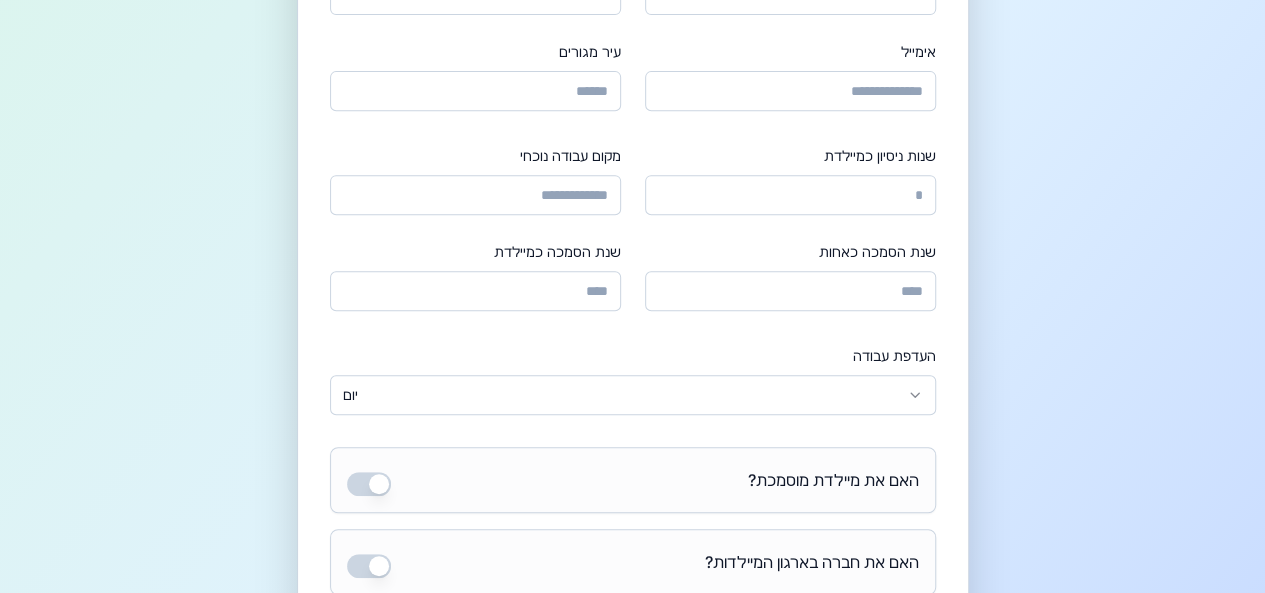 click on "**********" at bounding box center (633, 510) 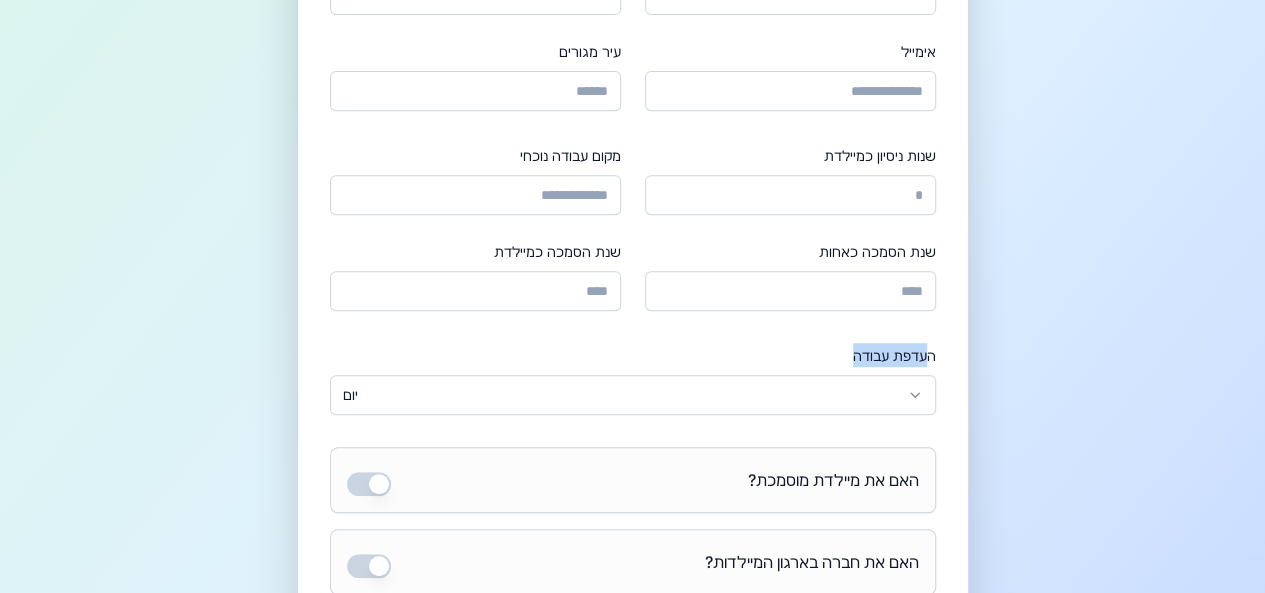 drag, startPoint x: 927, startPoint y: 351, endPoint x: 867, endPoint y: 357, distance: 60.299255 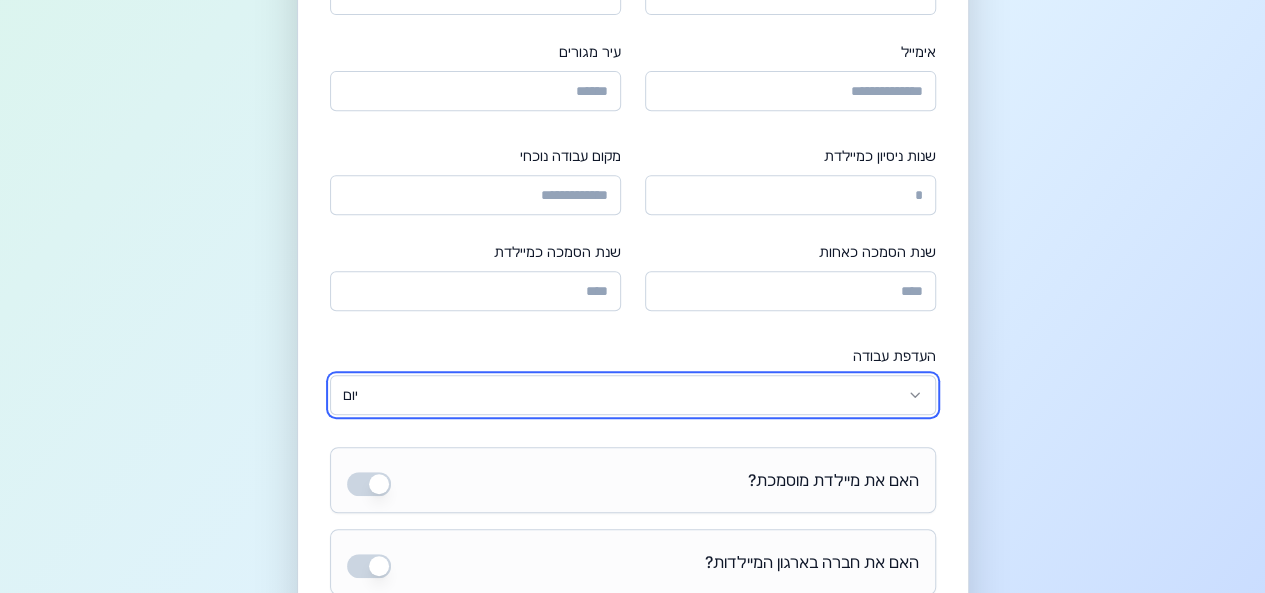 click on "**********" at bounding box center [632, 403] 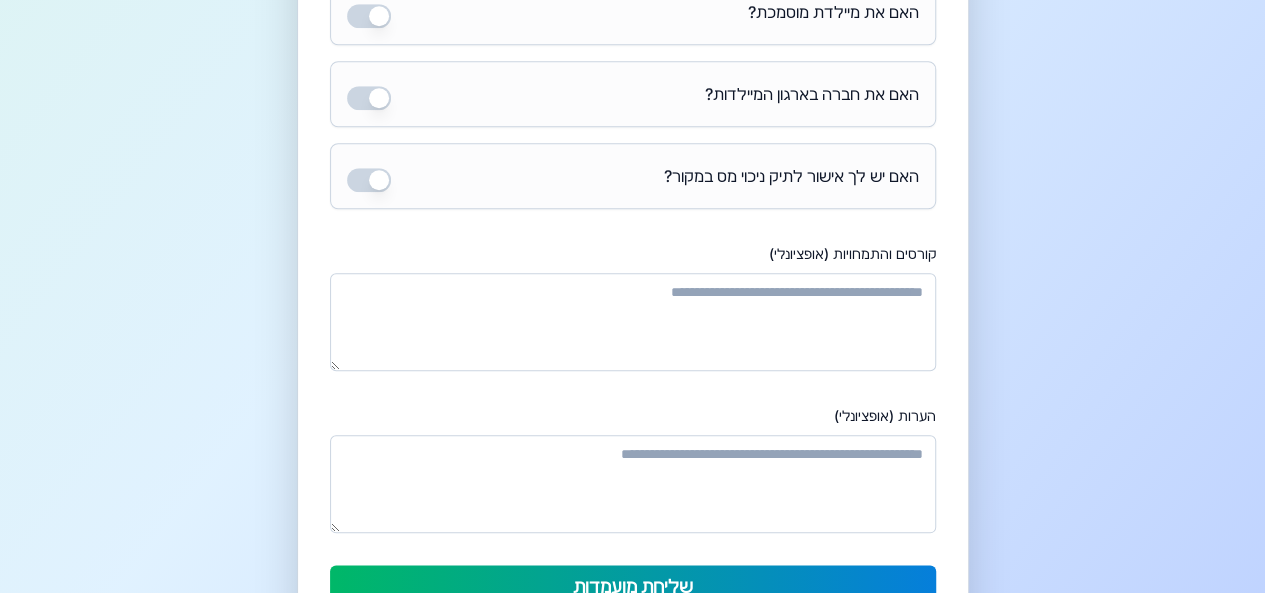 scroll, scrollTop: 900, scrollLeft: 0, axis: vertical 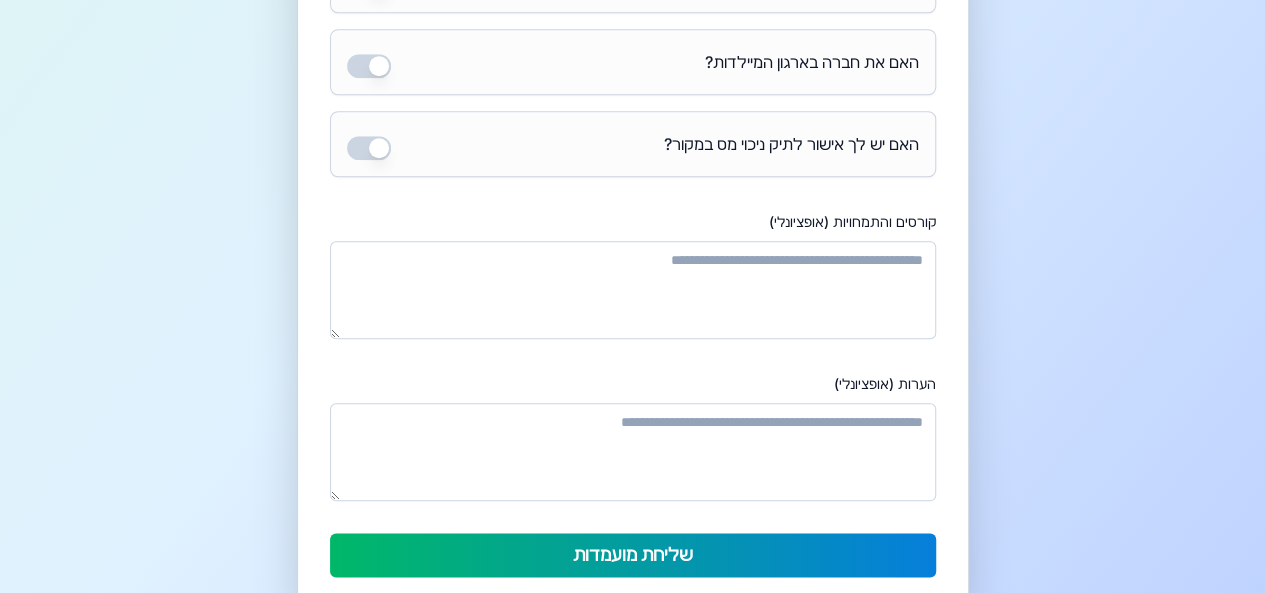 click on "קורסים והתמחויות (אופציונלי)" at bounding box center (633, 290) 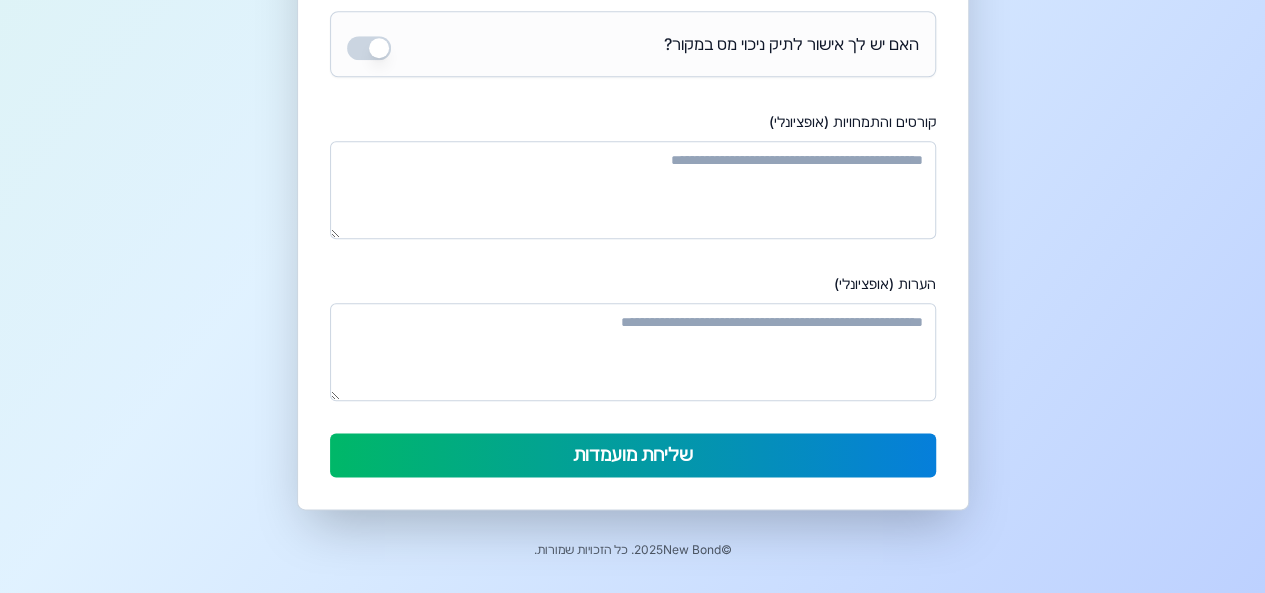 scroll, scrollTop: 1008, scrollLeft: 0, axis: vertical 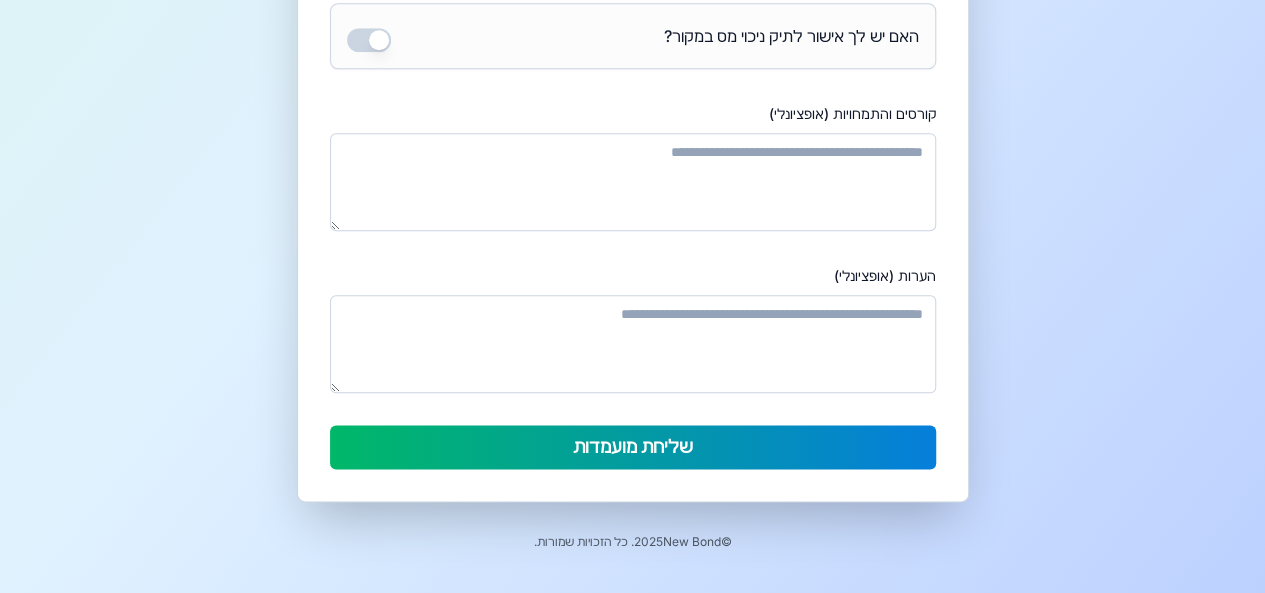 click on "הערות (אופציונלי)" at bounding box center [633, 344] 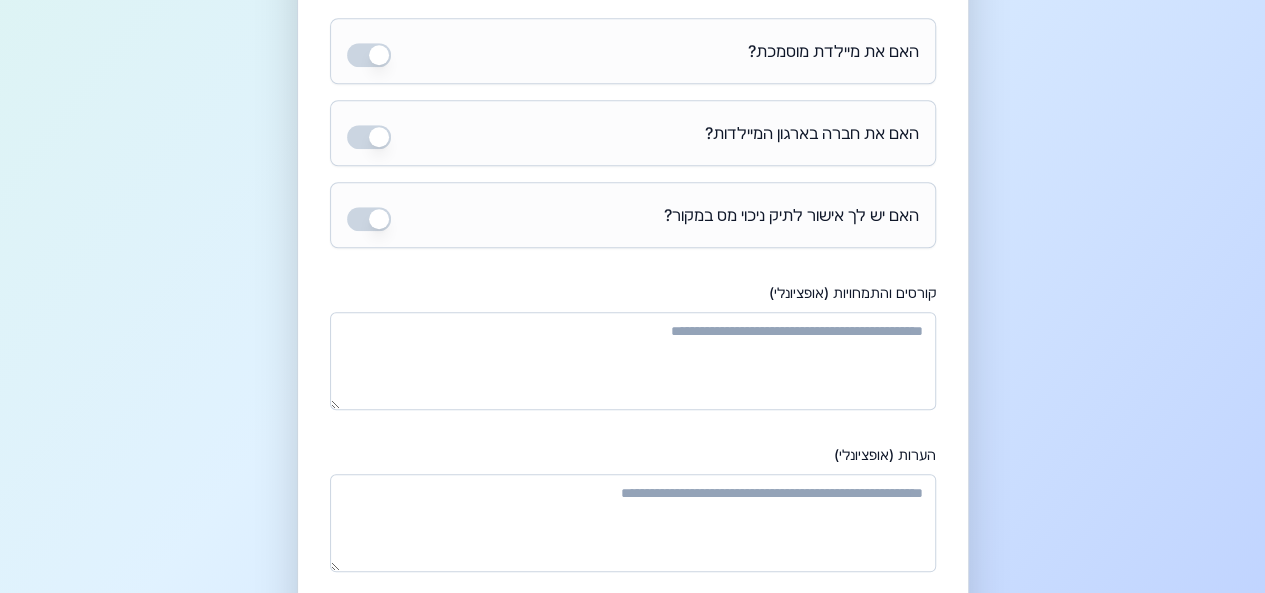 scroll, scrollTop: 508, scrollLeft: 0, axis: vertical 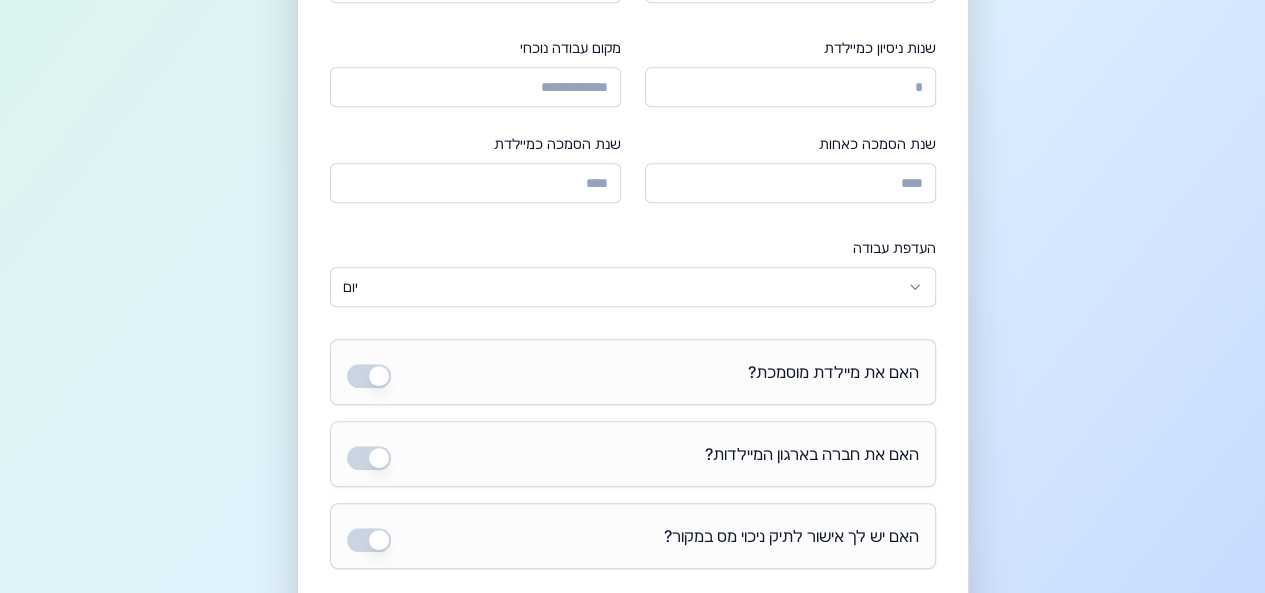 click on "**********" at bounding box center [632, 295] 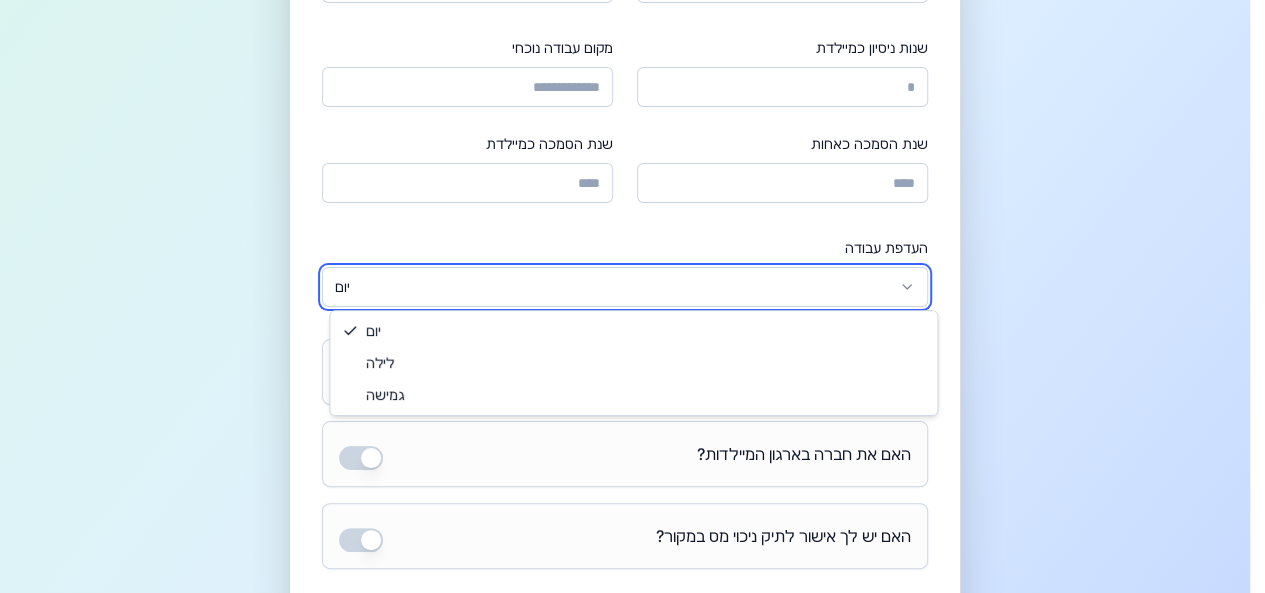 click on "**********" at bounding box center [632, 295] 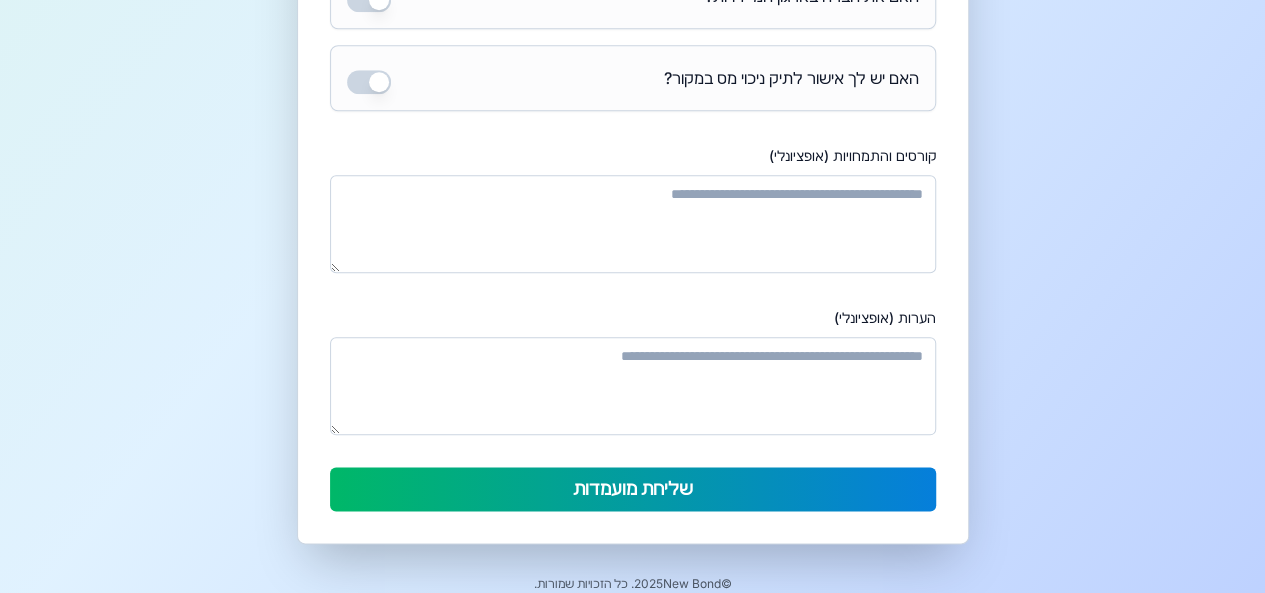 scroll, scrollTop: 1008, scrollLeft: 0, axis: vertical 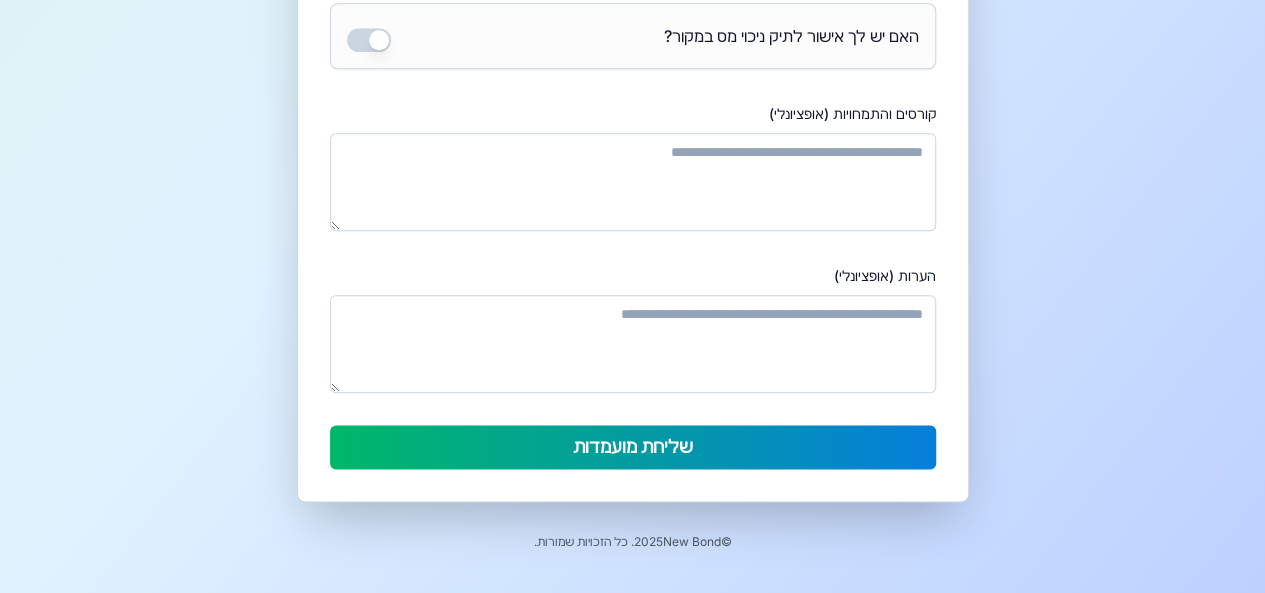 click on "הערות (אופציונלי)" at bounding box center (633, 344) 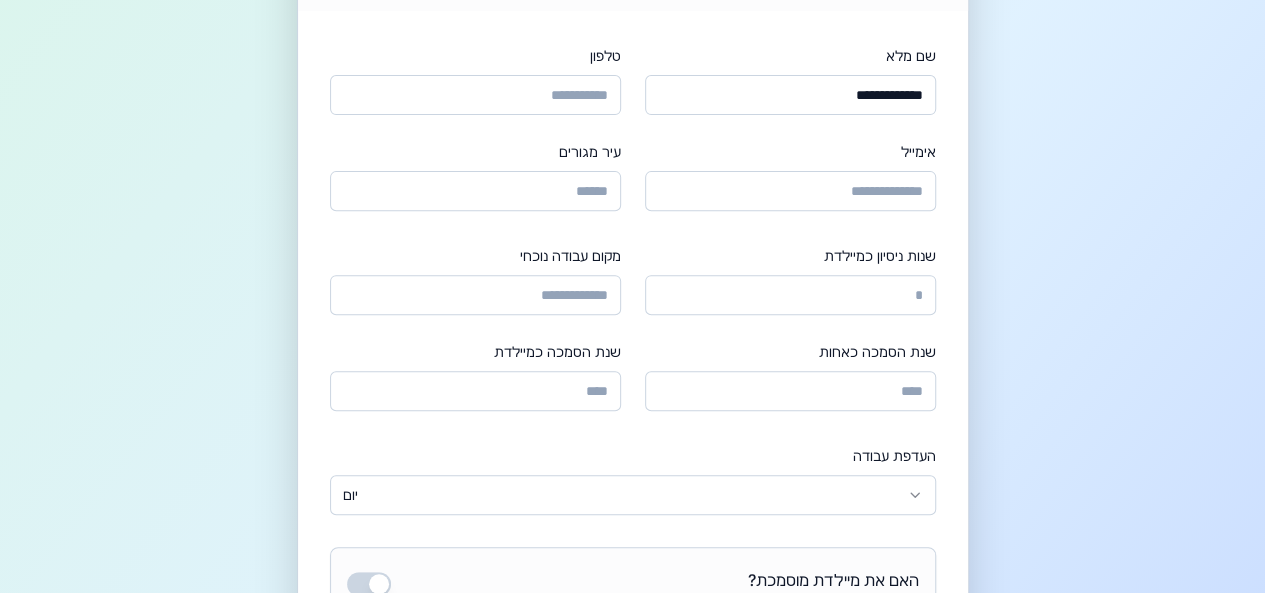 scroll, scrollTop: 0, scrollLeft: 0, axis: both 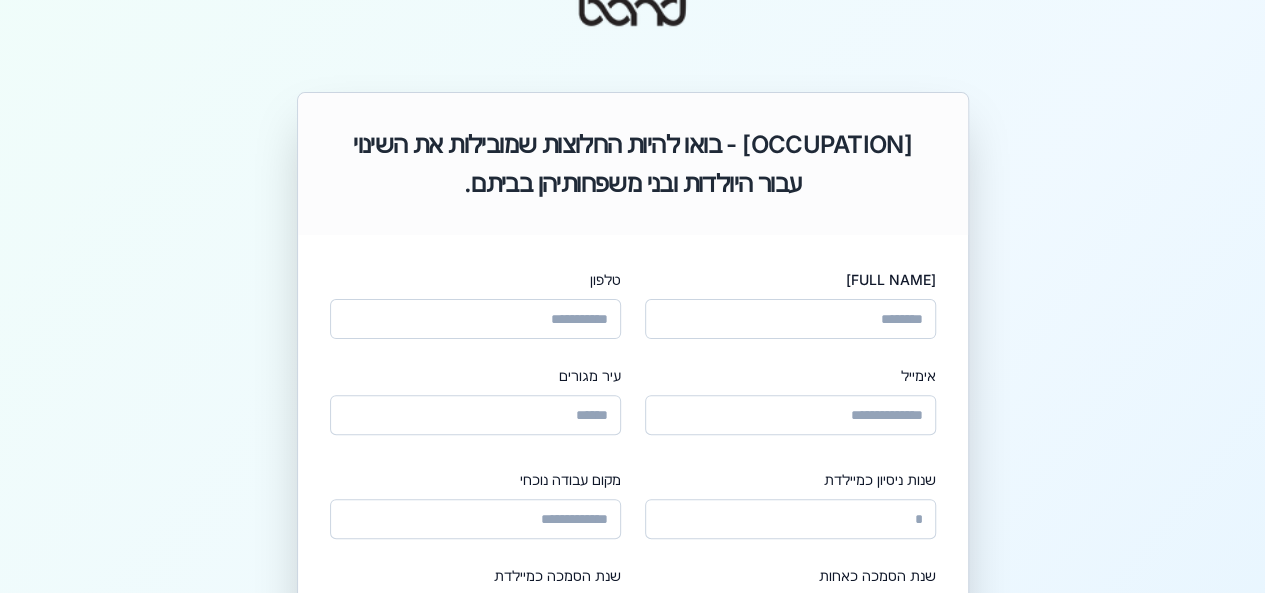 click on "שם מלא" at bounding box center [790, 319] 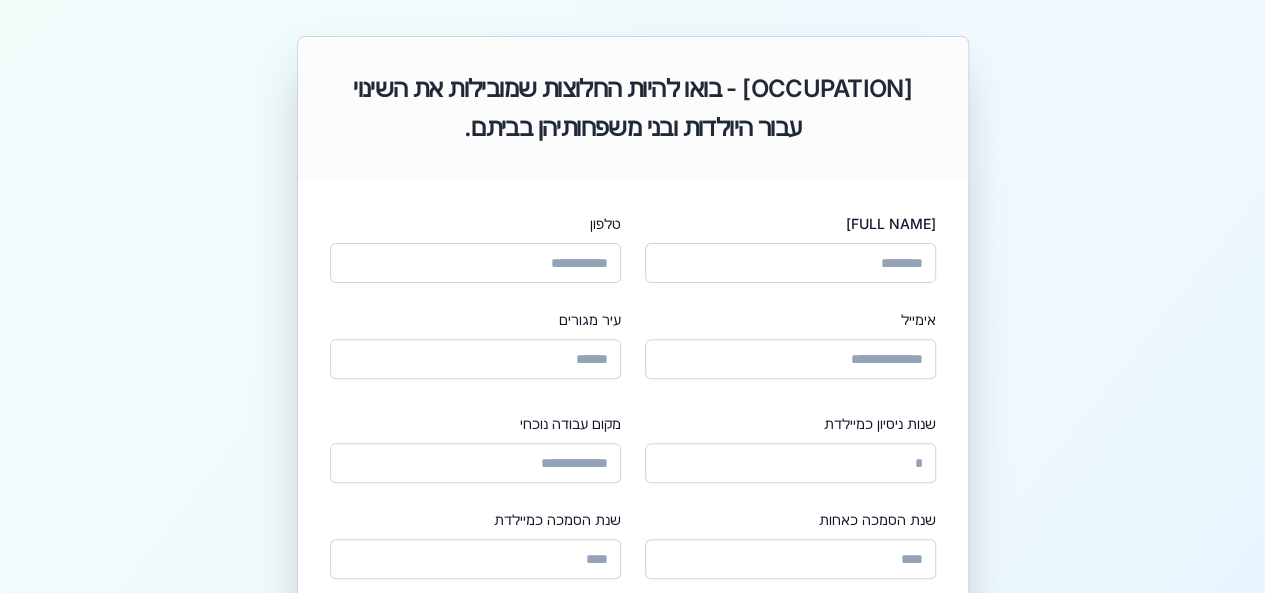 scroll, scrollTop: 200, scrollLeft: 0, axis: vertical 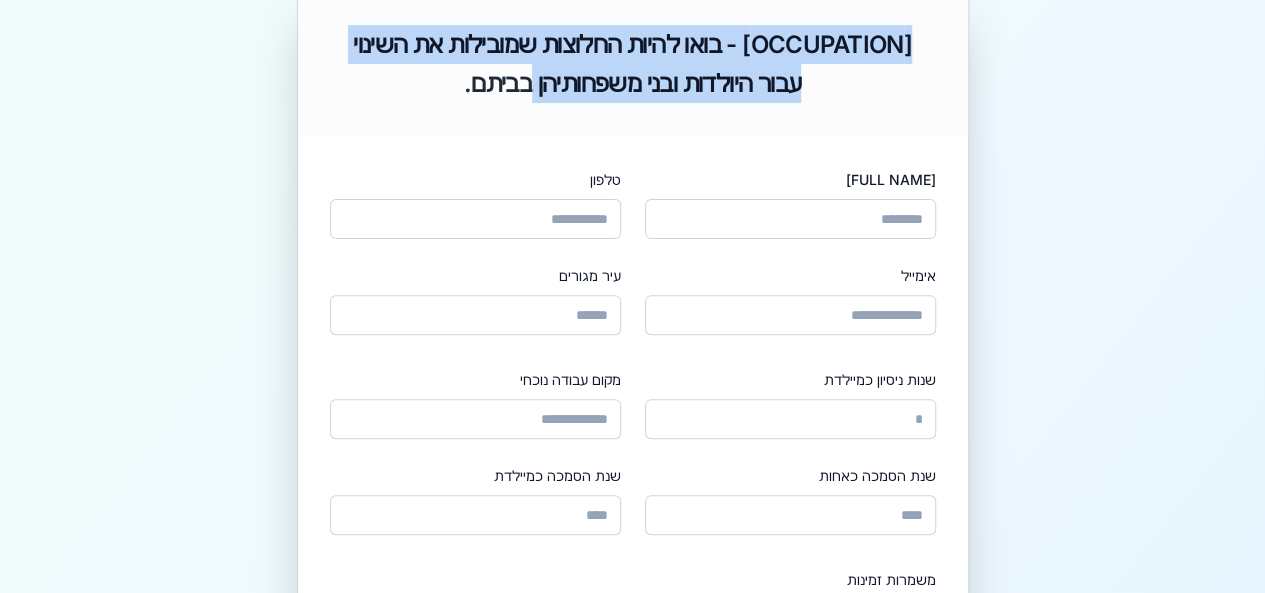 drag, startPoint x: 563, startPoint y: 89, endPoint x: 946, endPoint y: 38, distance: 386.38065 